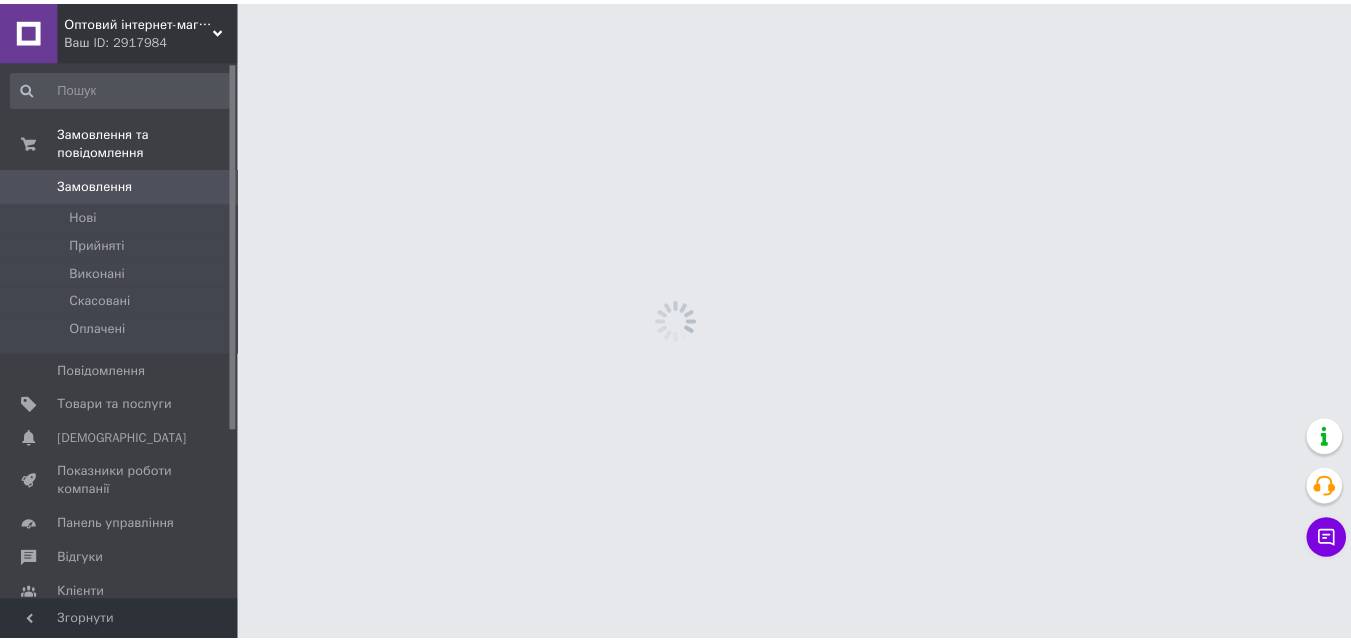 scroll, scrollTop: 0, scrollLeft: 0, axis: both 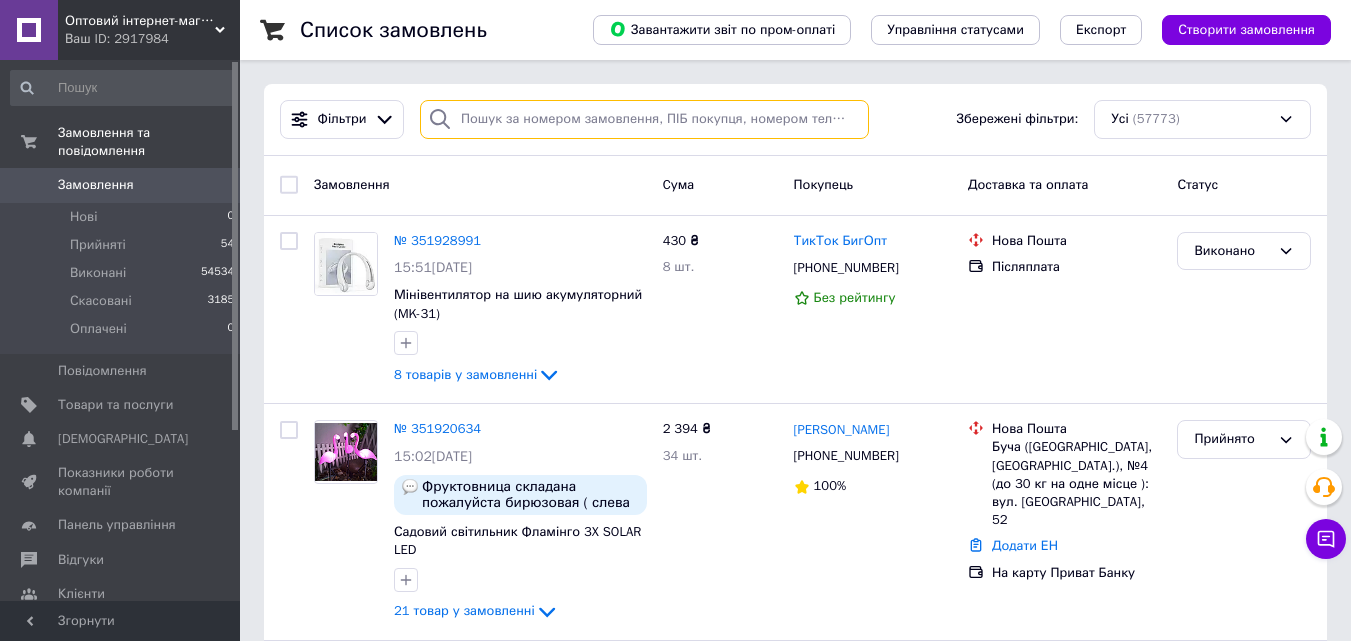 click at bounding box center (644, 119) 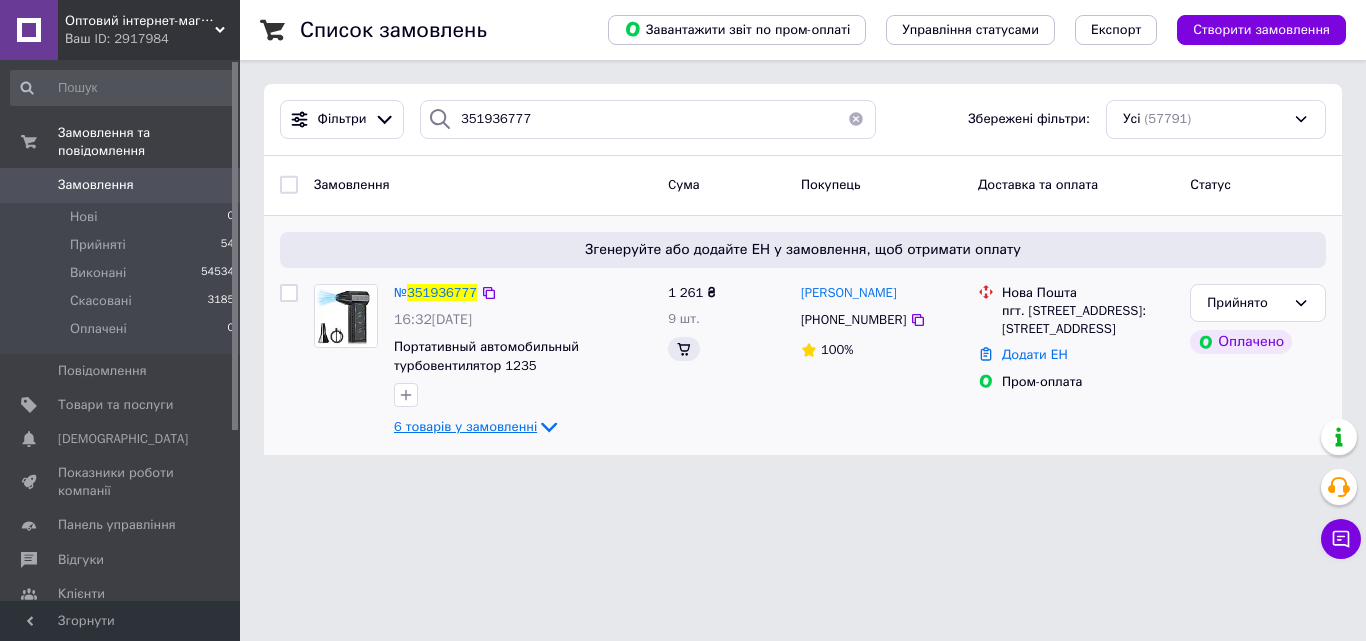 click on "6 товарів у замовленні" at bounding box center [465, 426] 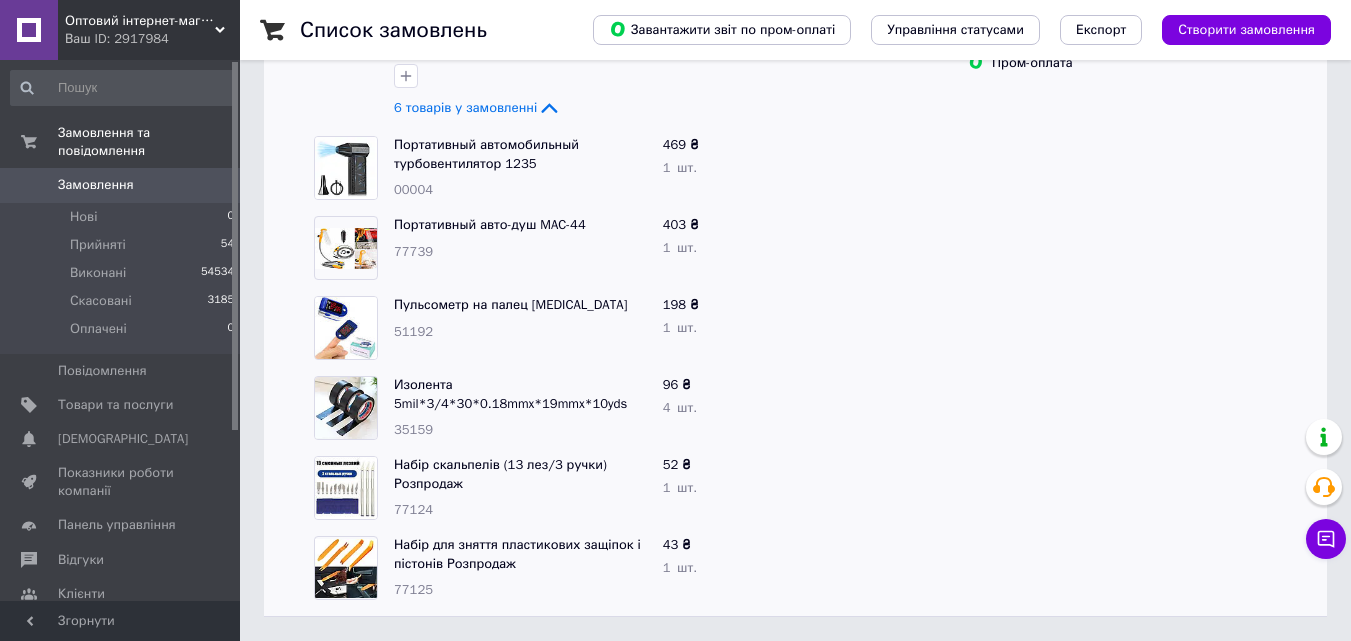 scroll, scrollTop: 219, scrollLeft: 0, axis: vertical 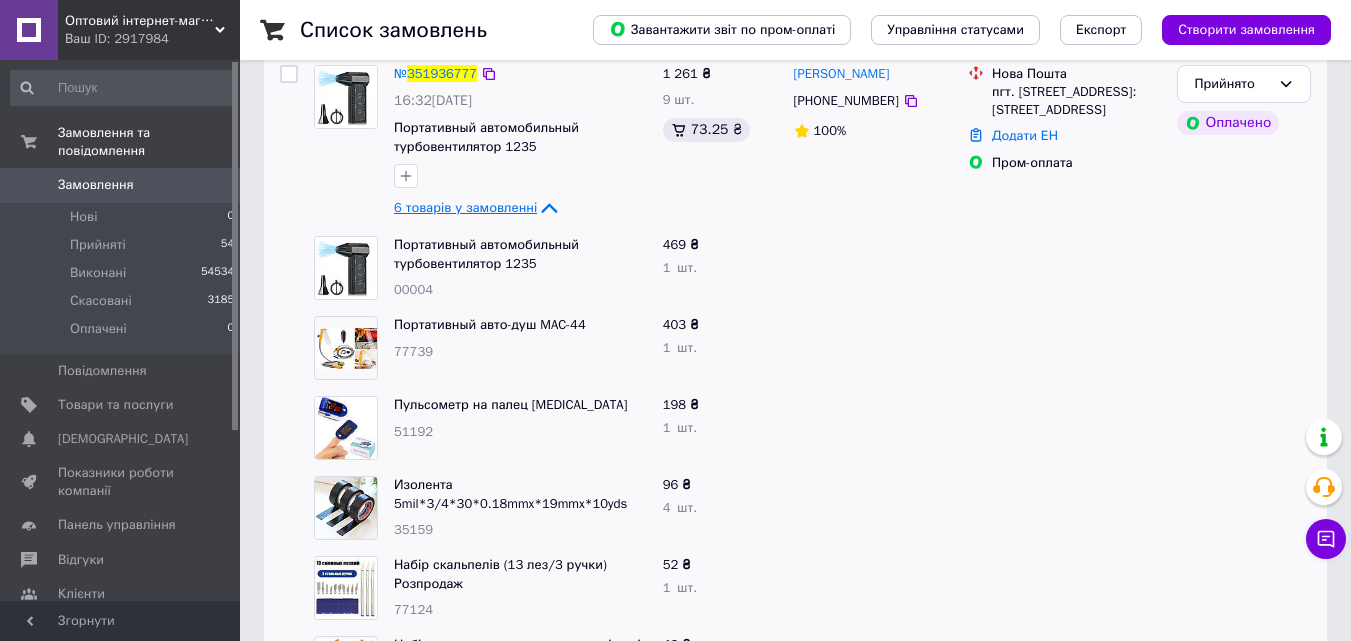 click on "6 товарів у замовленні" at bounding box center [465, 207] 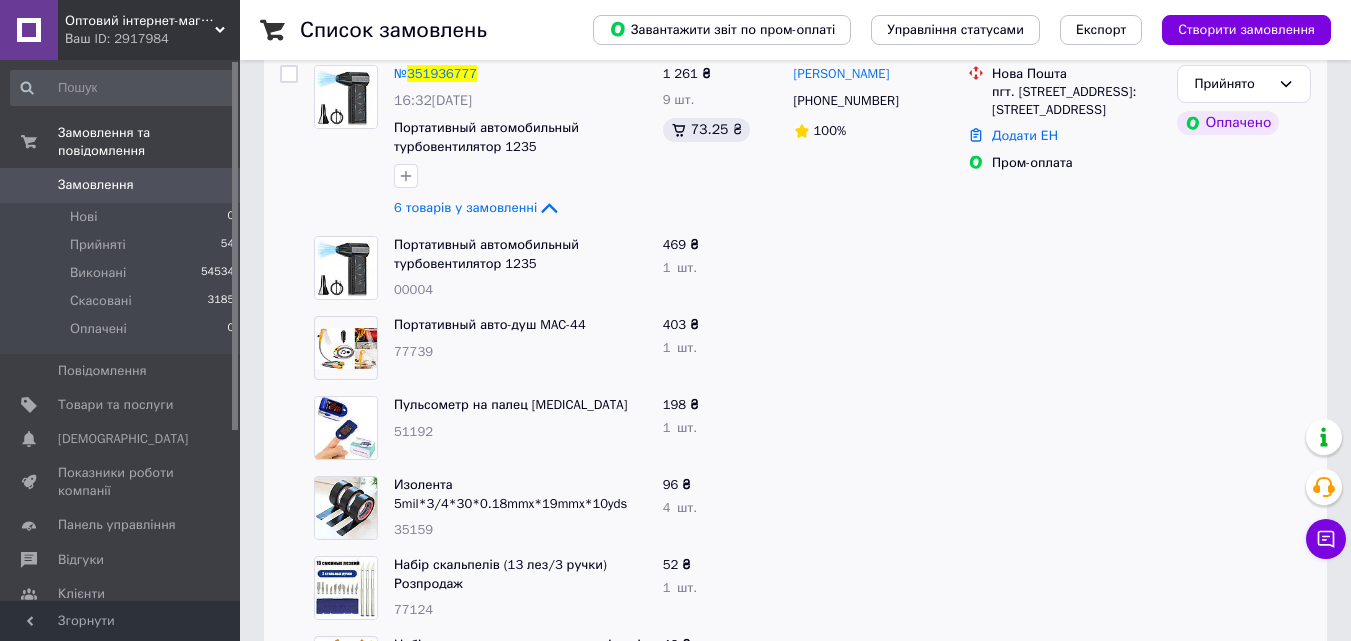 scroll, scrollTop: 0, scrollLeft: 0, axis: both 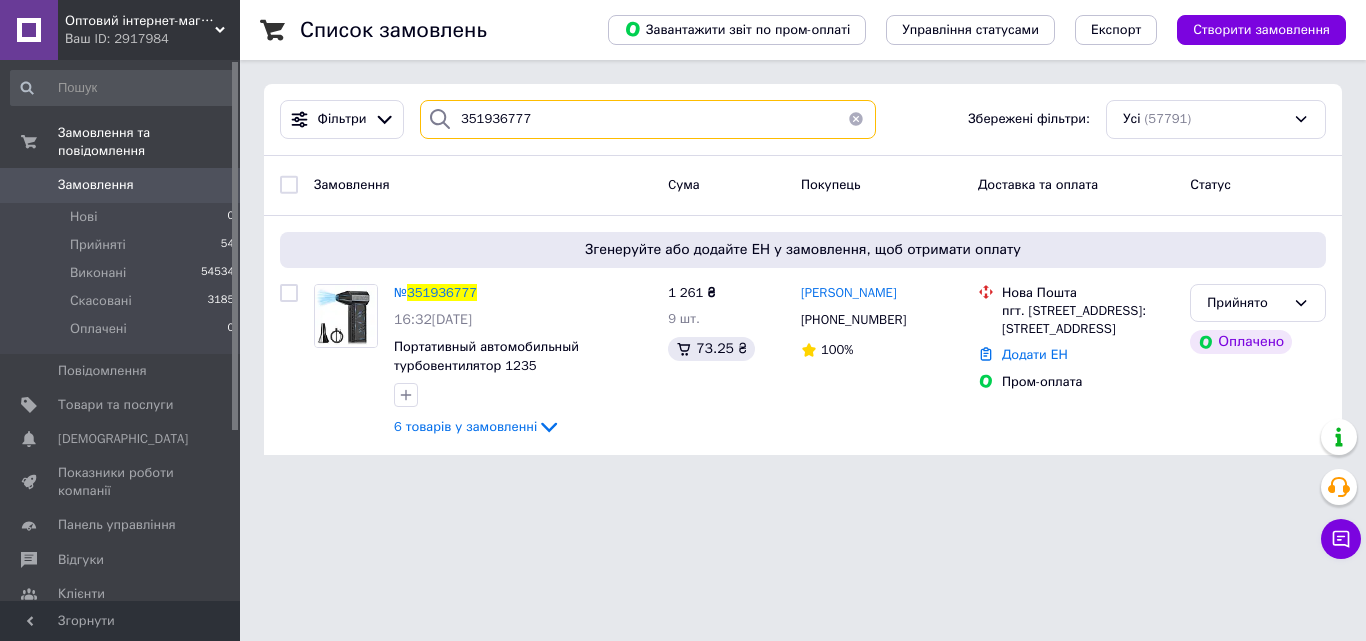 click on "351936777" at bounding box center [648, 119] 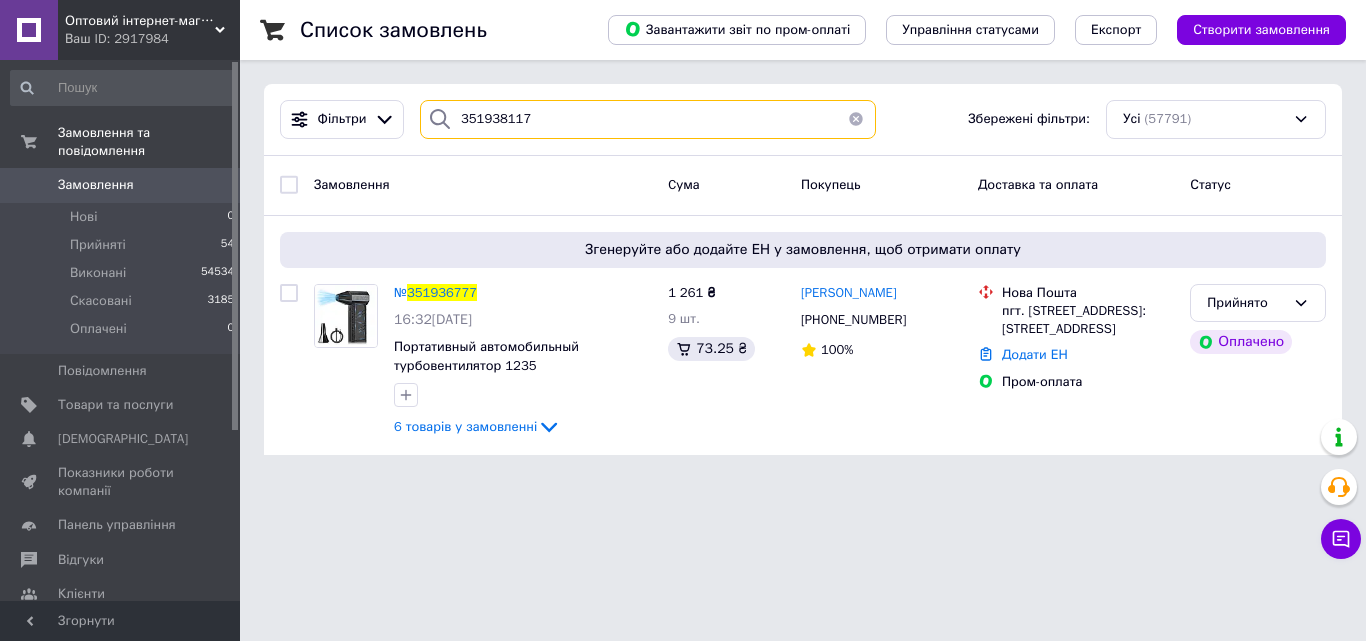 click on "351938117" at bounding box center (648, 119) 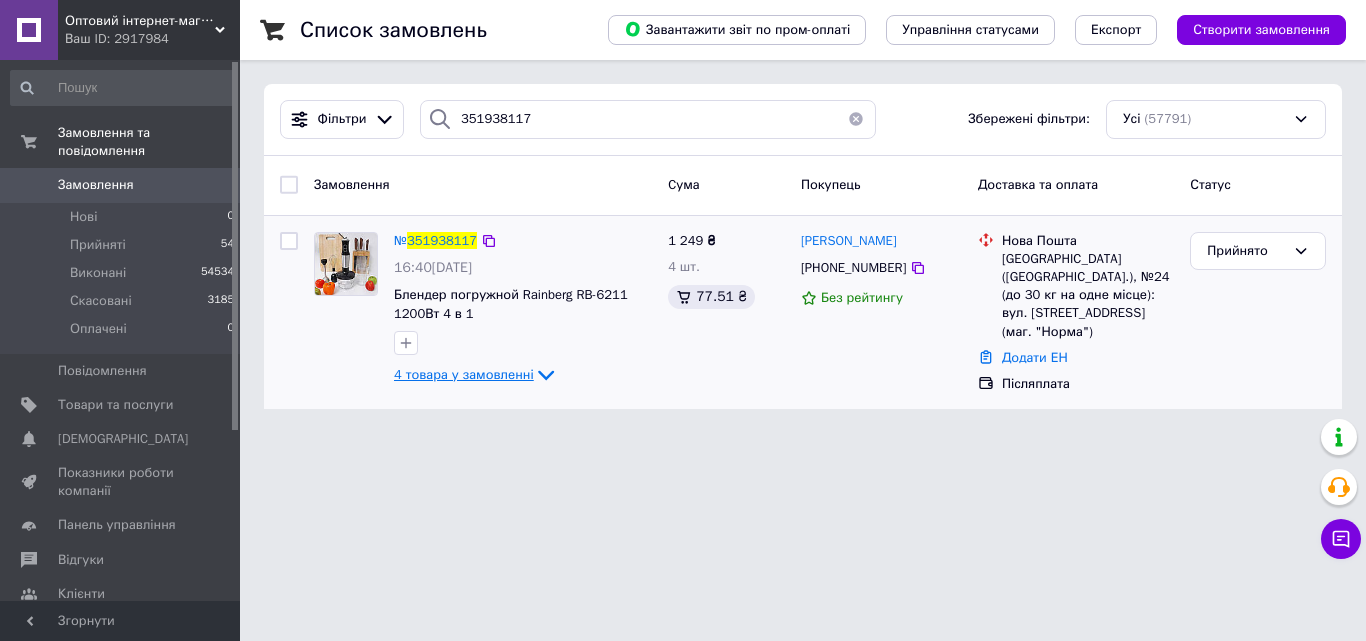 click on "4 товара у замовленні" at bounding box center [464, 374] 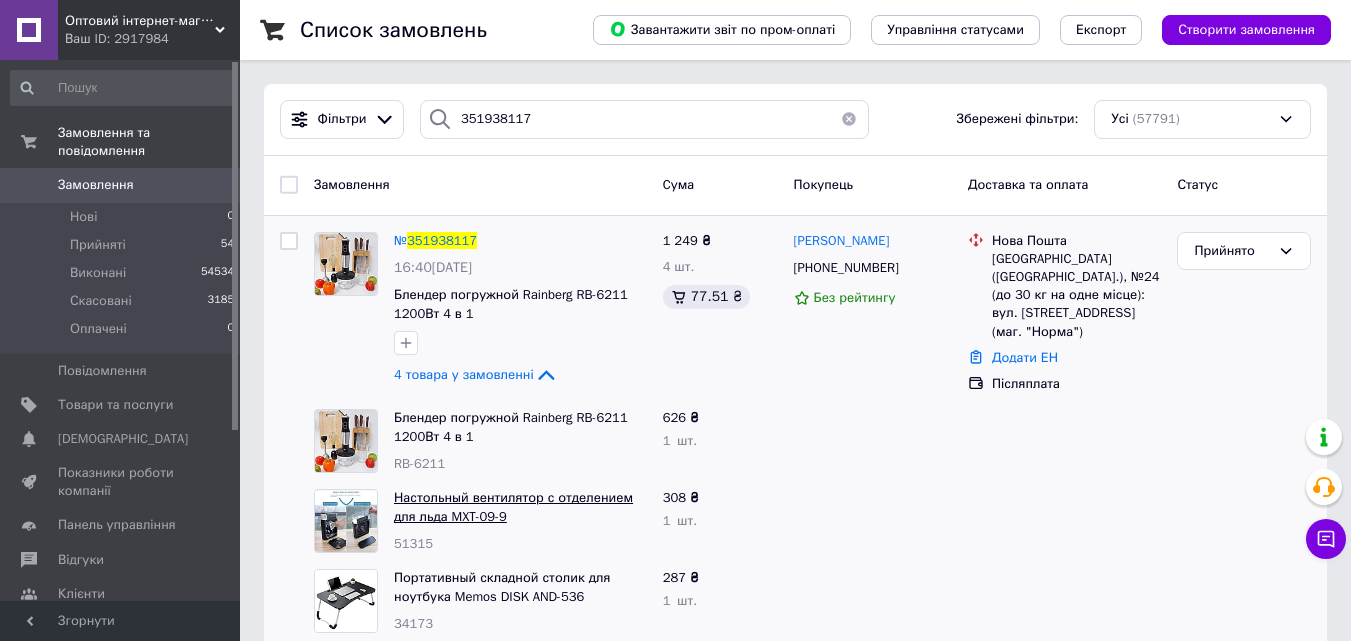 scroll, scrollTop: 107, scrollLeft: 0, axis: vertical 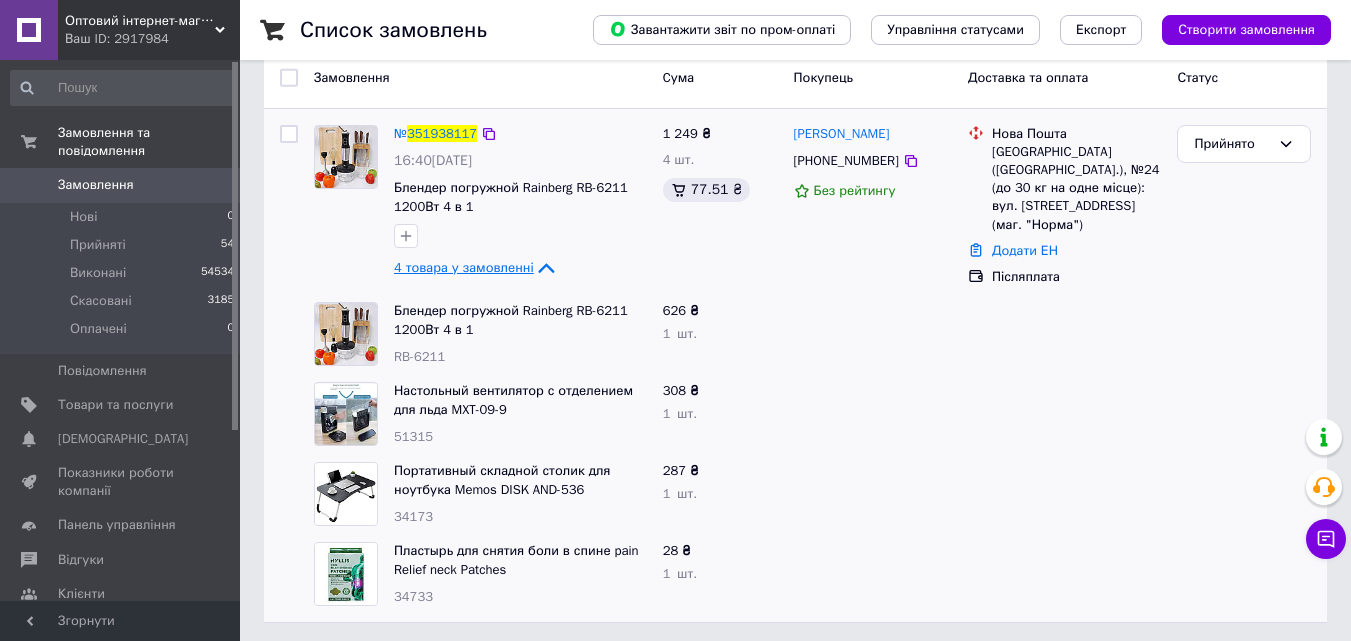 click on "4 товара у замовленні" at bounding box center [464, 267] 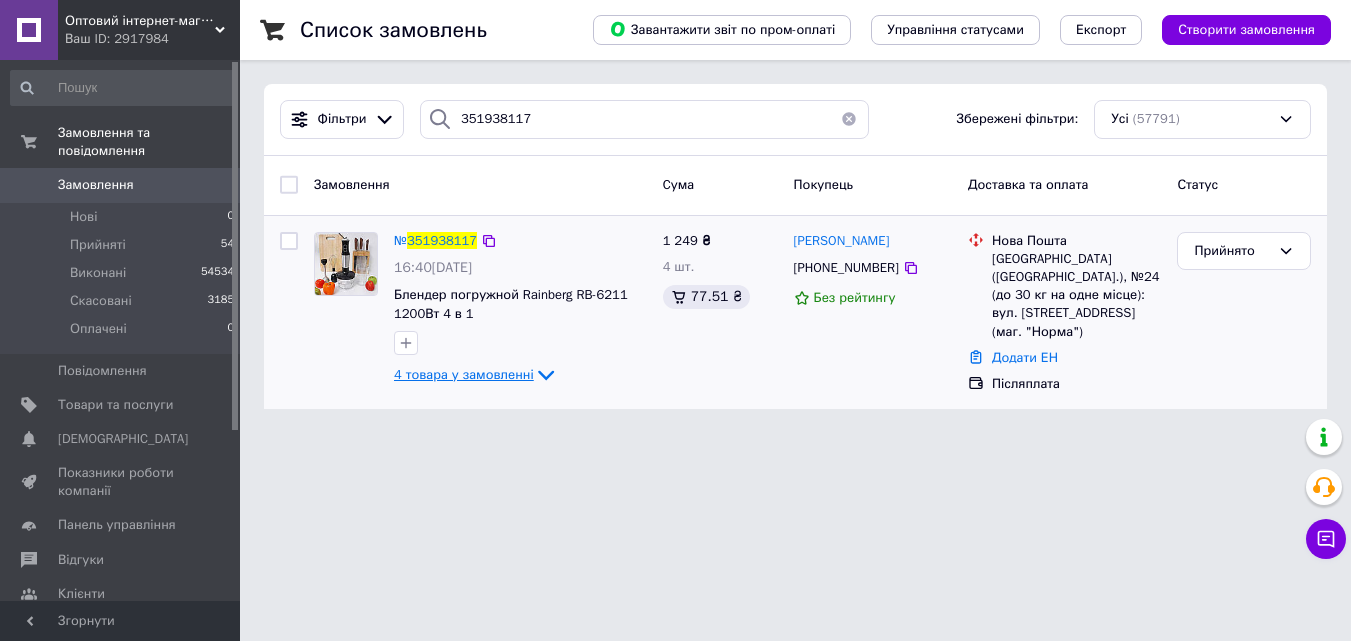 scroll, scrollTop: 0, scrollLeft: 0, axis: both 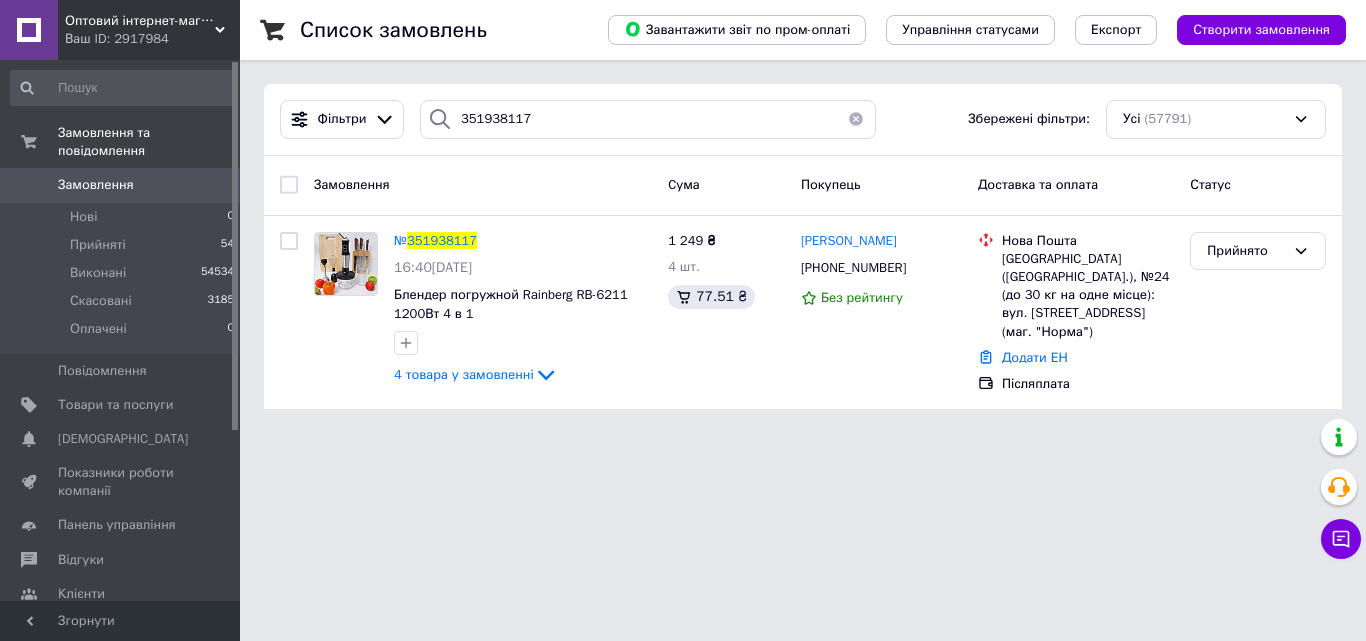 drag, startPoint x: 518, startPoint y: 93, endPoint x: 513, endPoint y: 112, distance: 19.646883 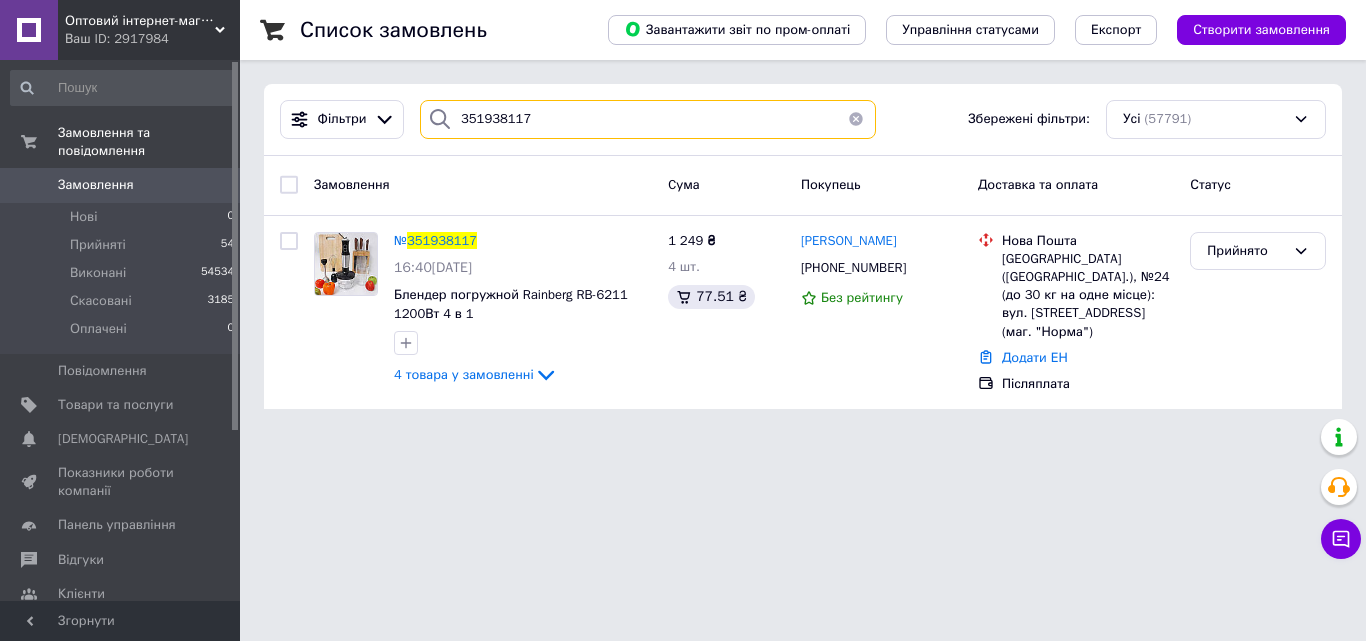 click on "351938117" at bounding box center [648, 119] 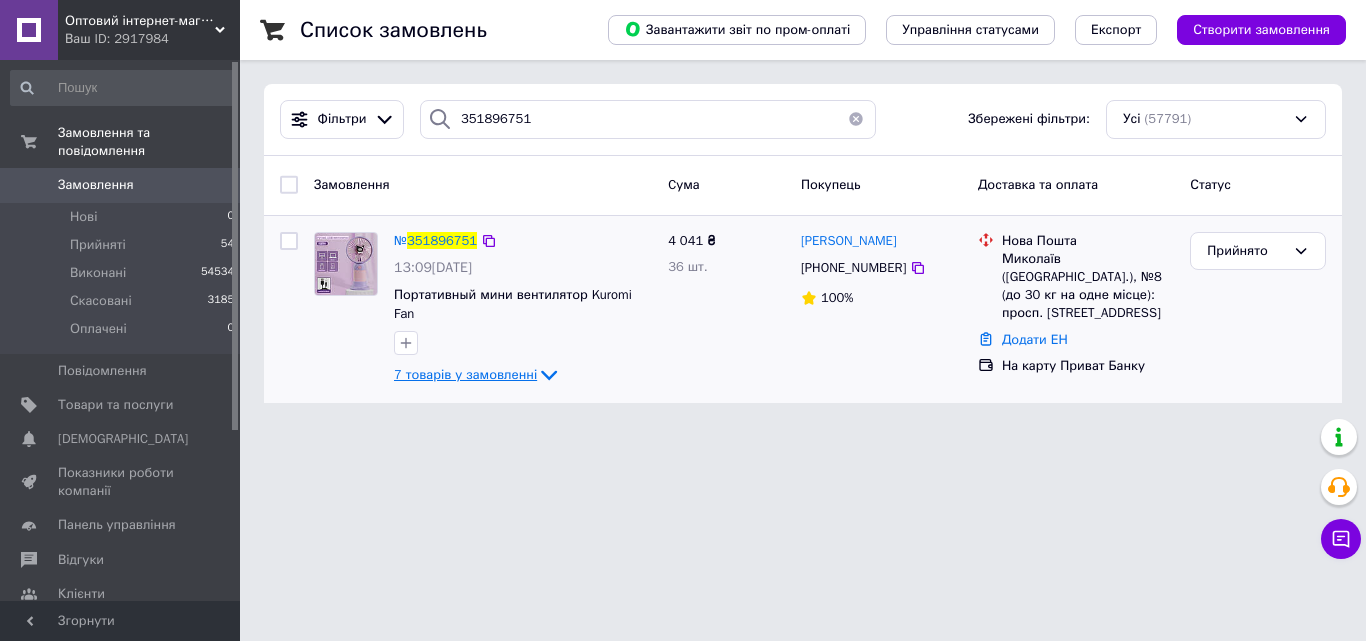 click on "7 товарів у замовленні" at bounding box center [465, 374] 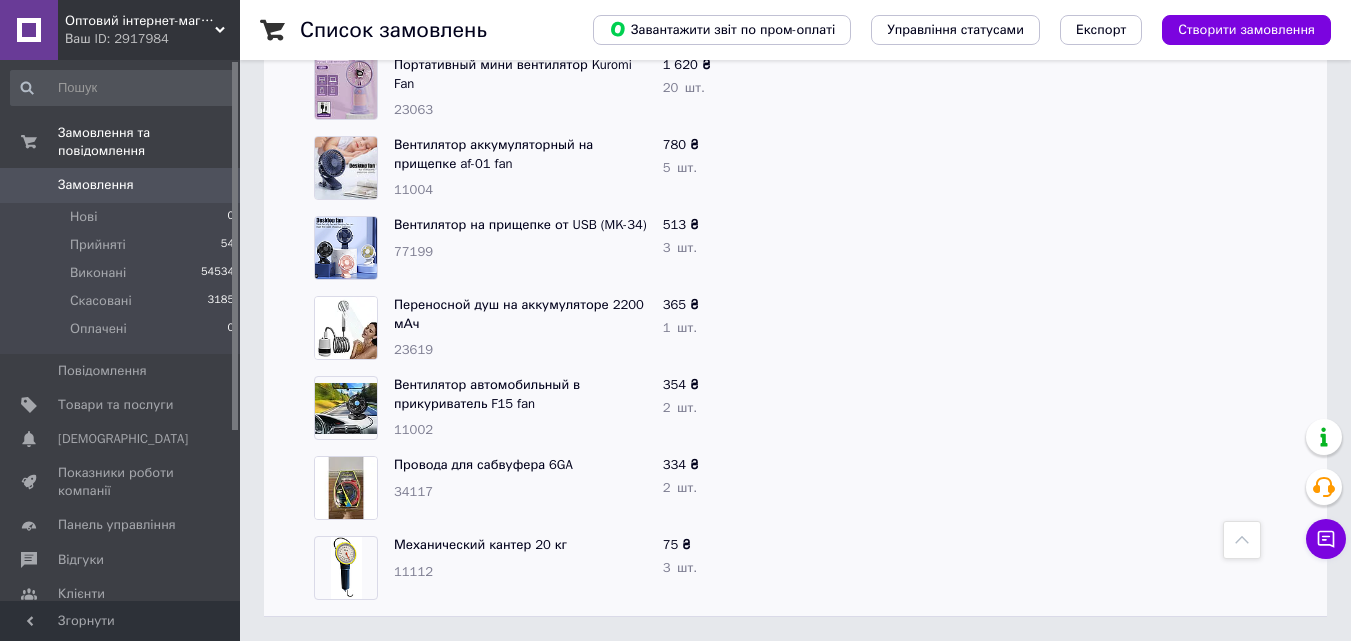scroll, scrollTop: 0, scrollLeft: 0, axis: both 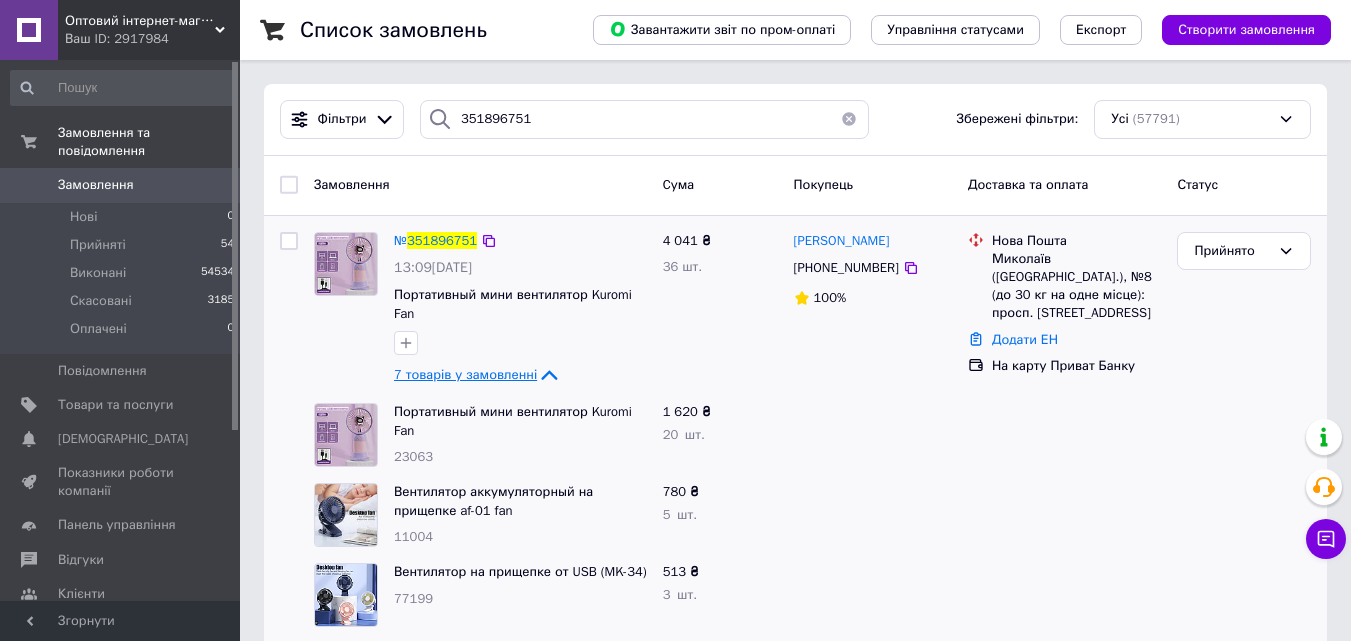 click on "7 товарів у замовленні" at bounding box center [465, 374] 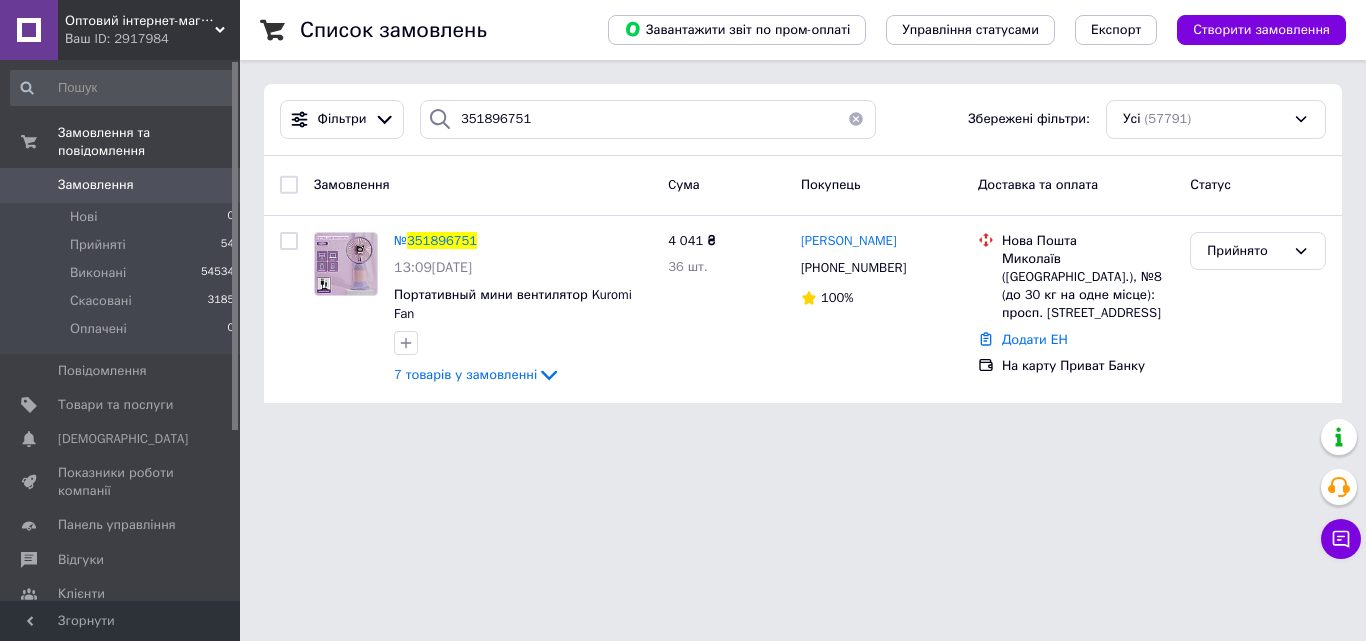 click at bounding box center [440, 119] 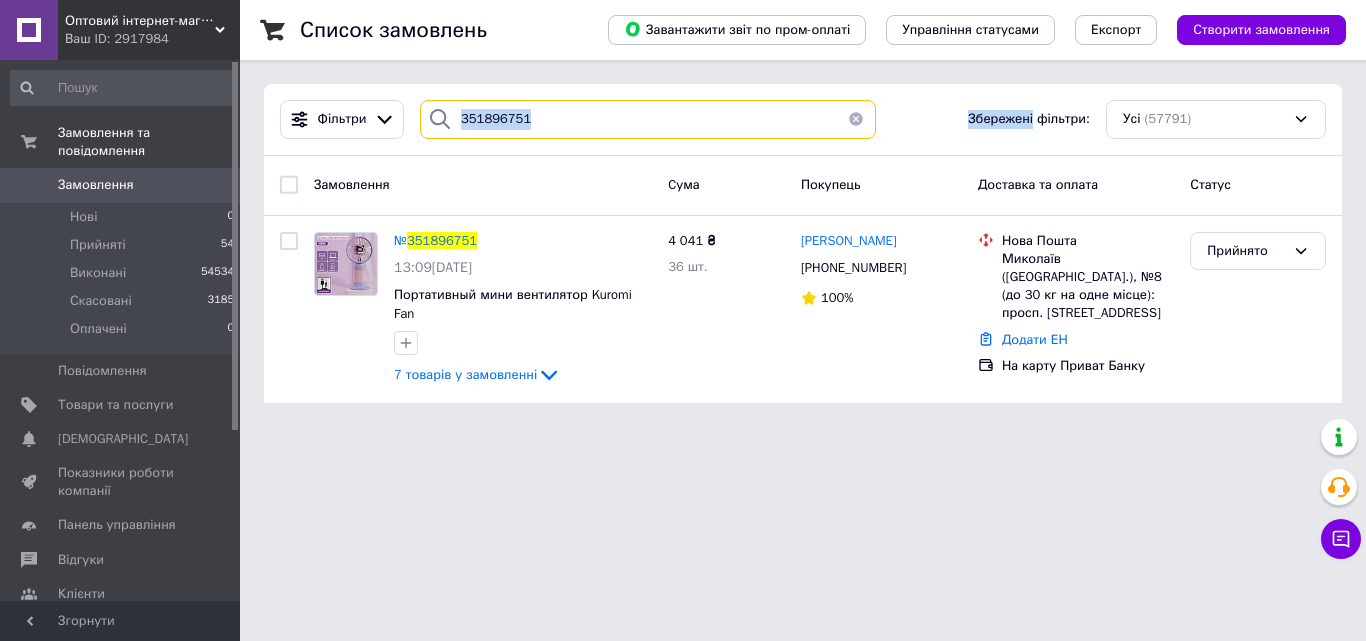 click on "351896751" at bounding box center [648, 119] 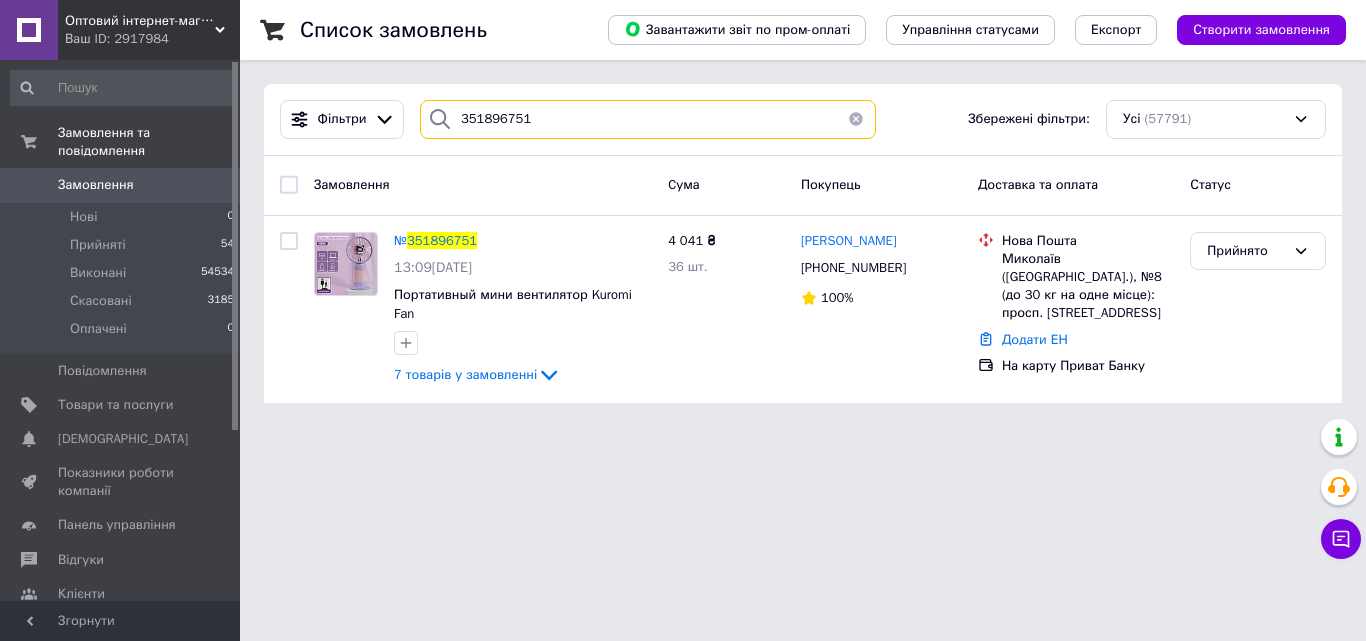 click on "351896751" at bounding box center [648, 119] 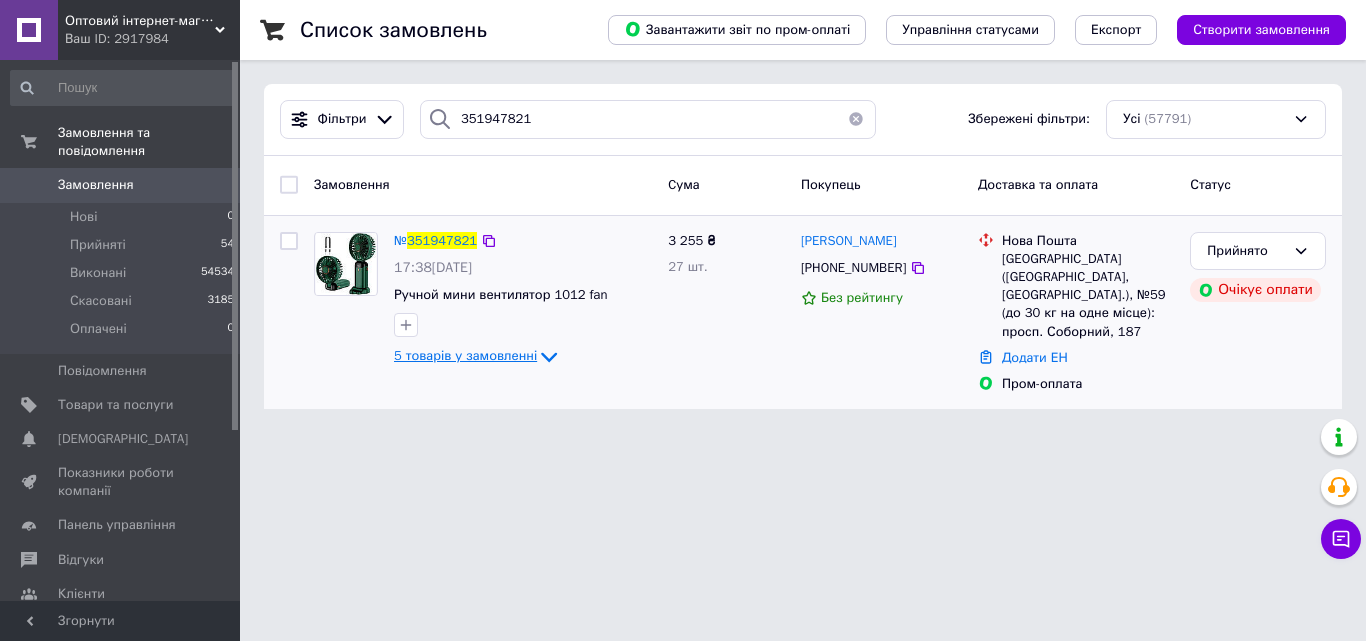 click on "5 товарів у замовленні" at bounding box center (465, 355) 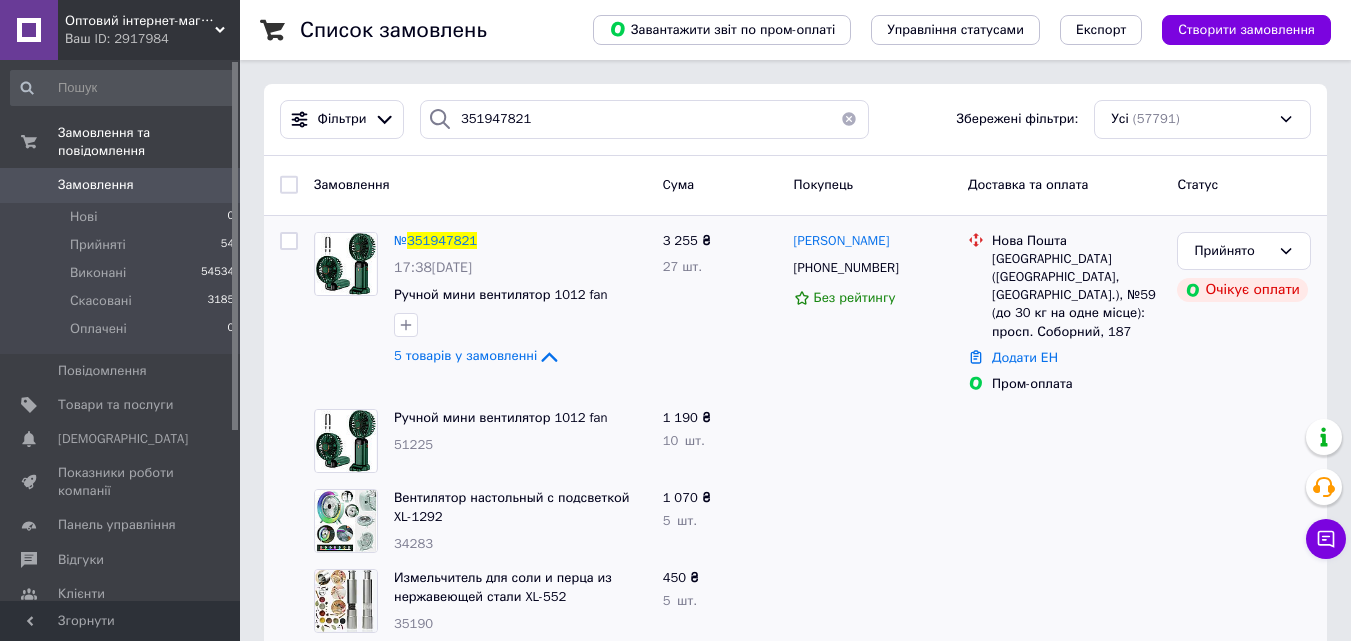 scroll, scrollTop: 175, scrollLeft: 0, axis: vertical 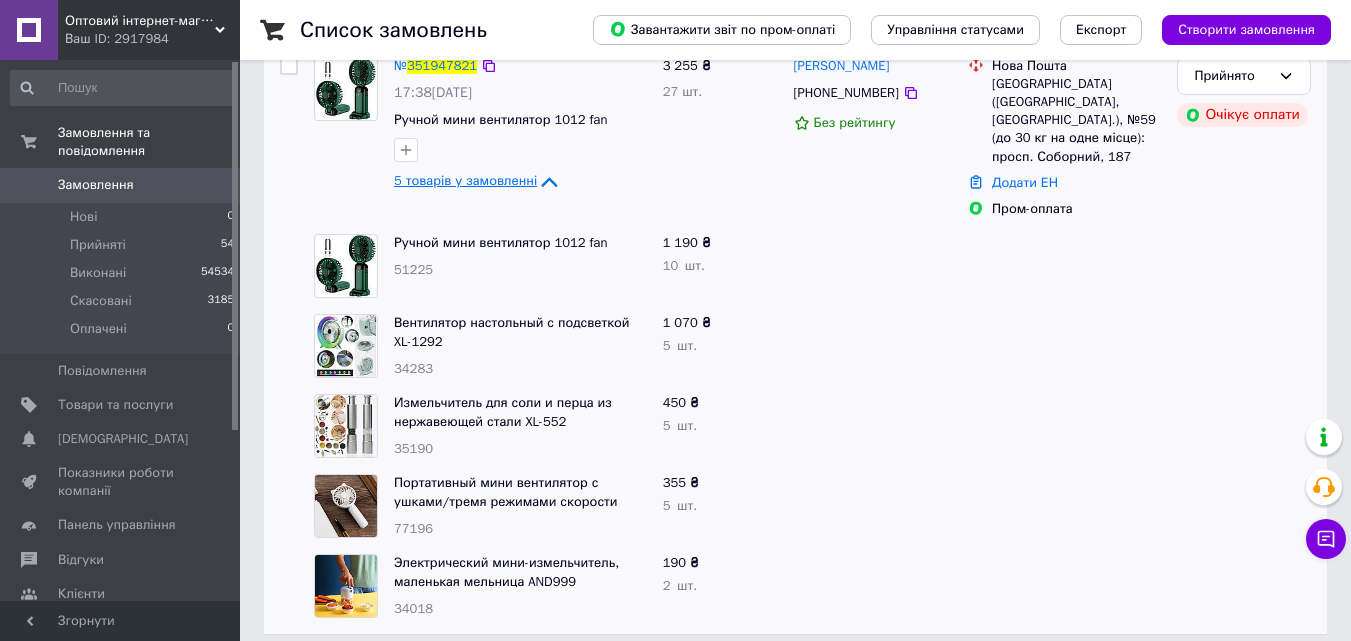 click on "5 товарів у замовленні" at bounding box center (465, 180) 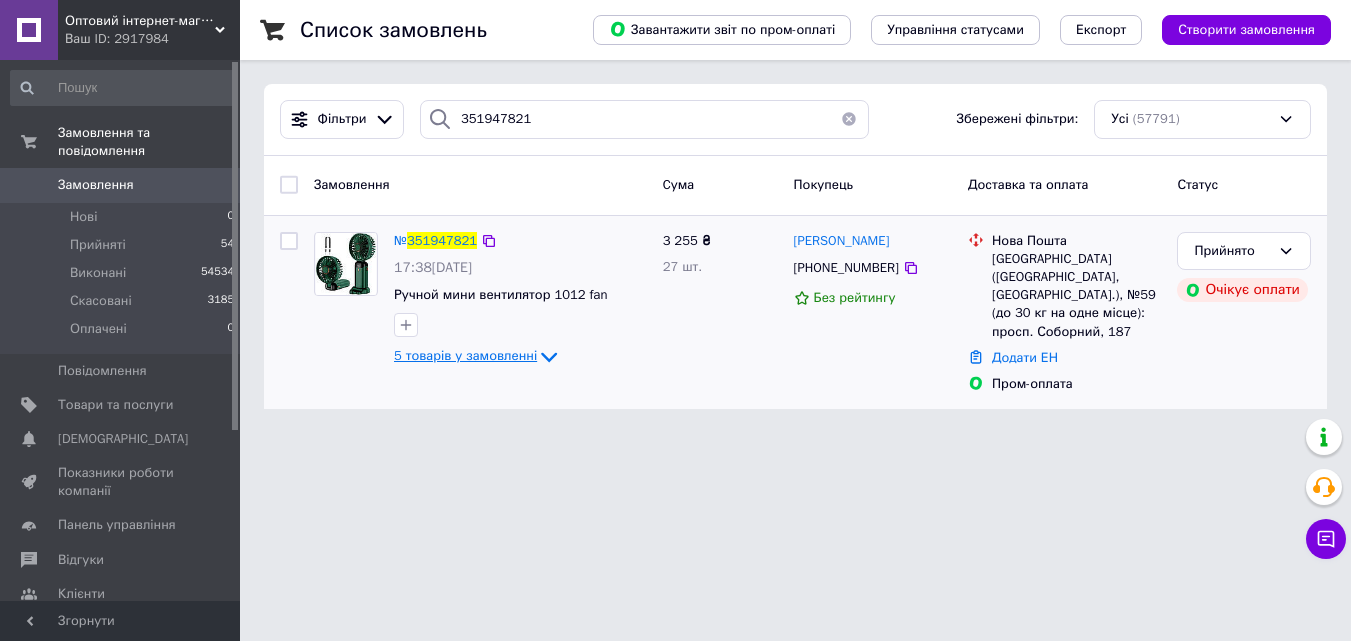 scroll, scrollTop: 0, scrollLeft: 0, axis: both 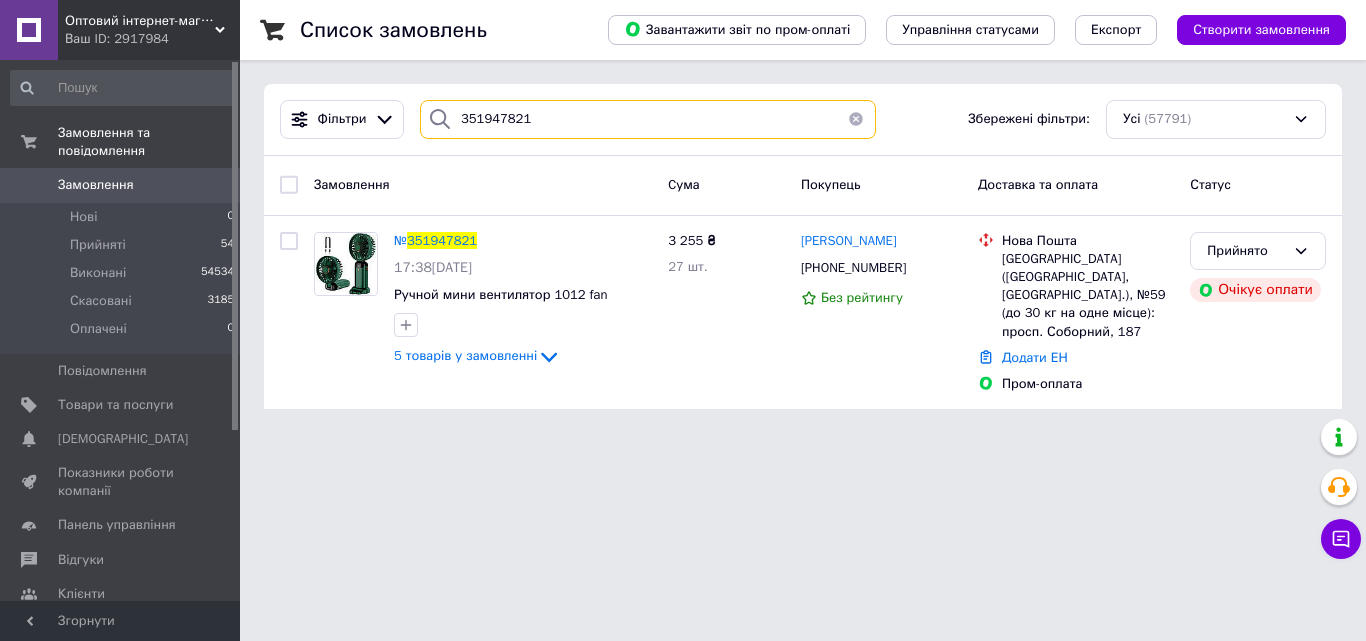 click on "351947821" at bounding box center [648, 119] 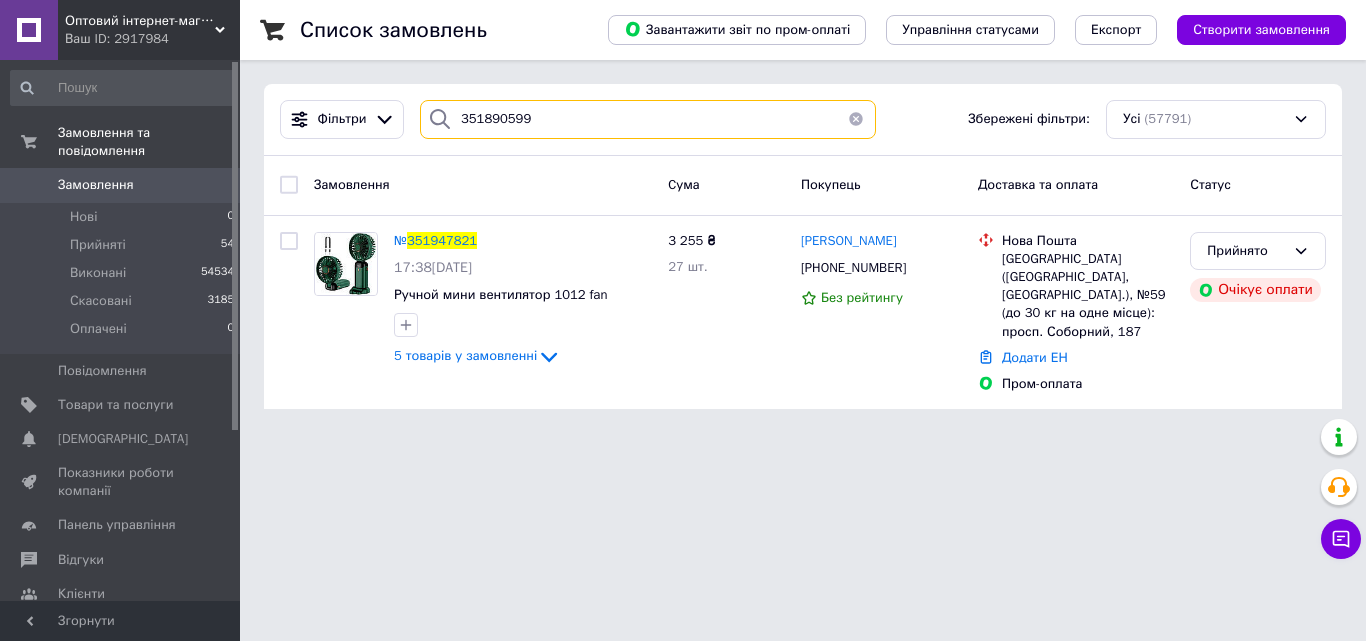 click on "351890599" at bounding box center [648, 119] 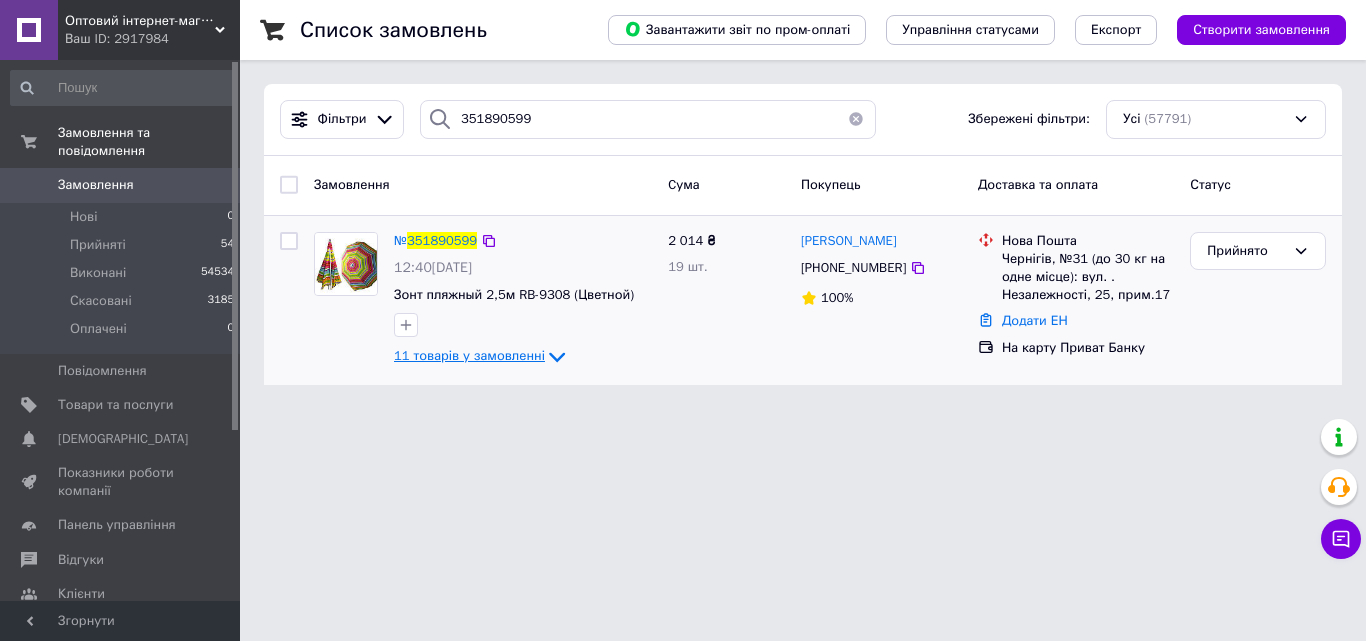 click on "11 товарів у замовленні" at bounding box center (469, 355) 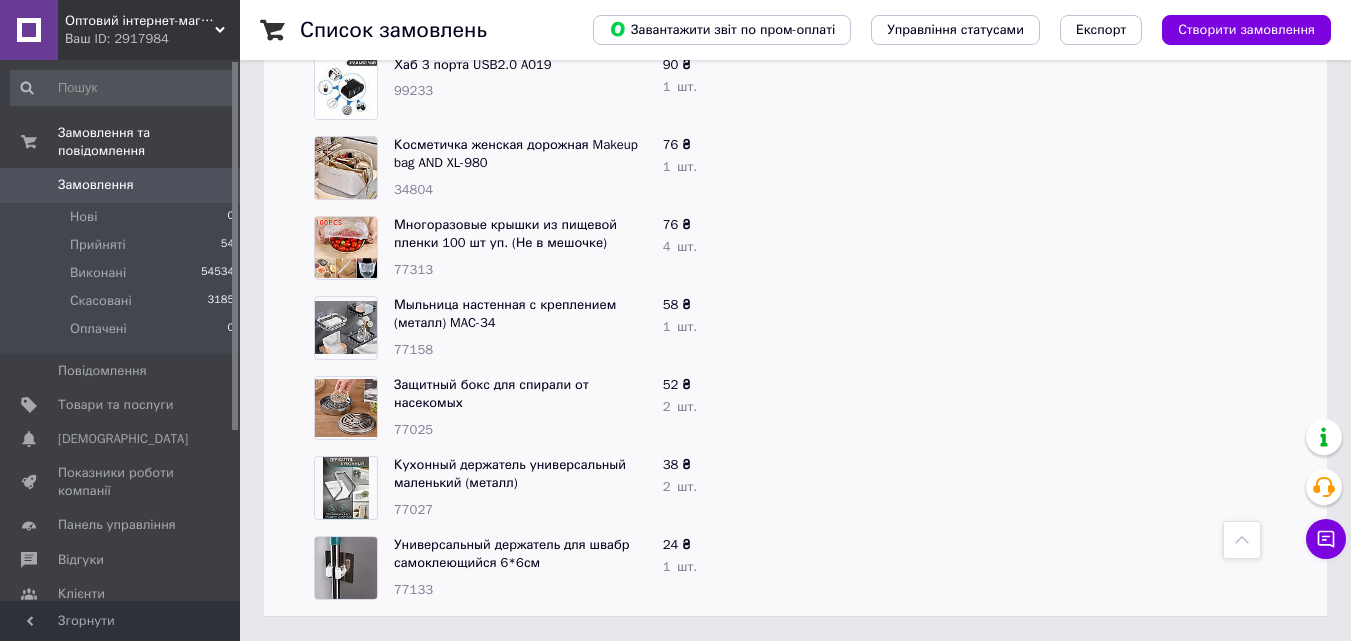scroll, scrollTop: 49, scrollLeft: 0, axis: vertical 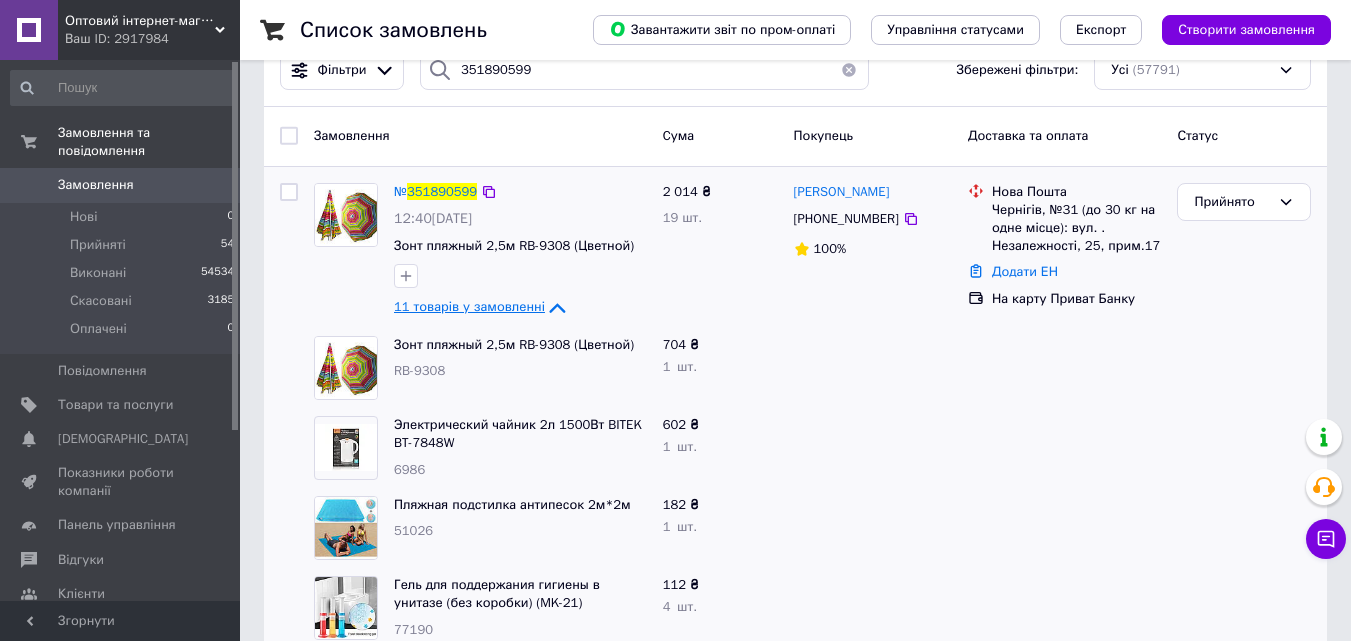 click on "11 товарів у замовленні" at bounding box center (469, 306) 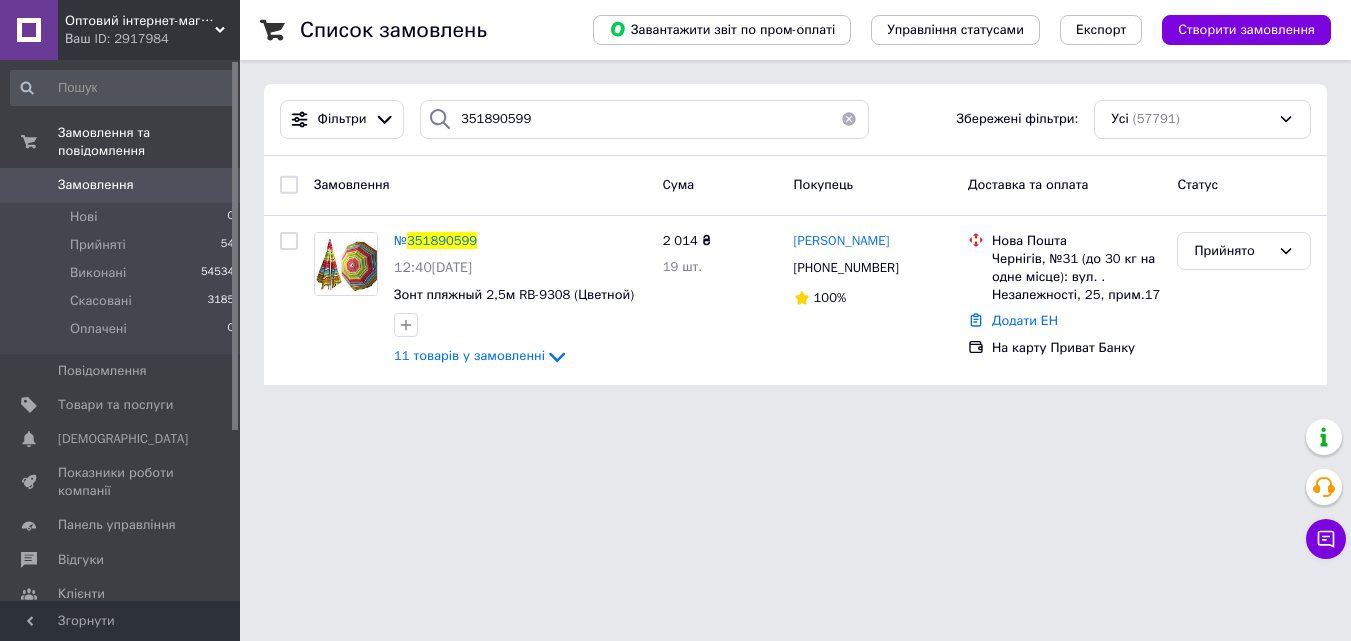 scroll, scrollTop: 0, scrollLeft: 0, axis: both 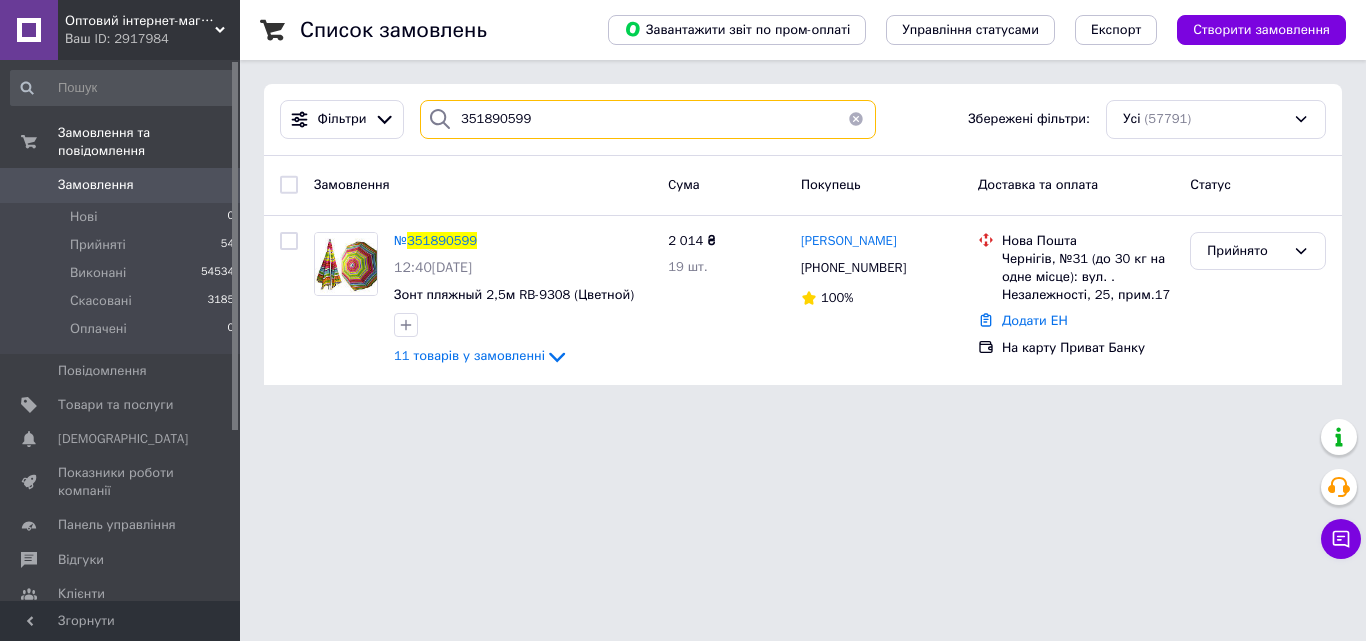 click on "351890599" at bounding box center [648, 119] 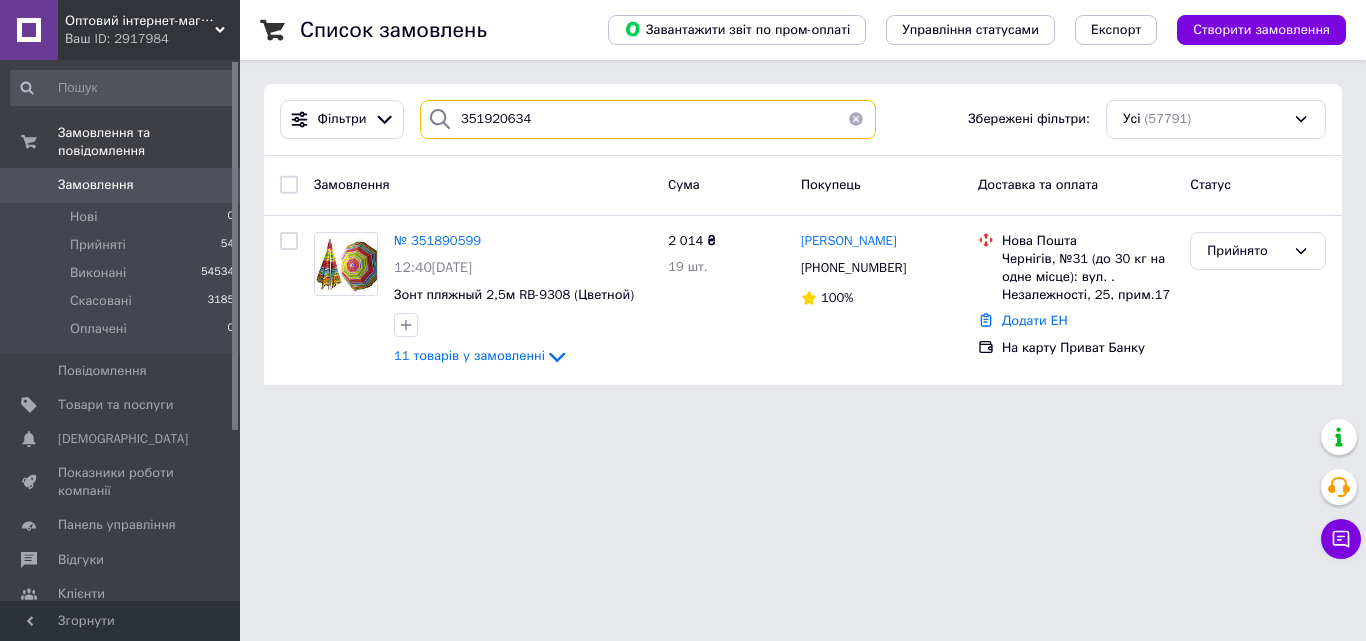 click on "351920634" at bounding box center [648, 119] 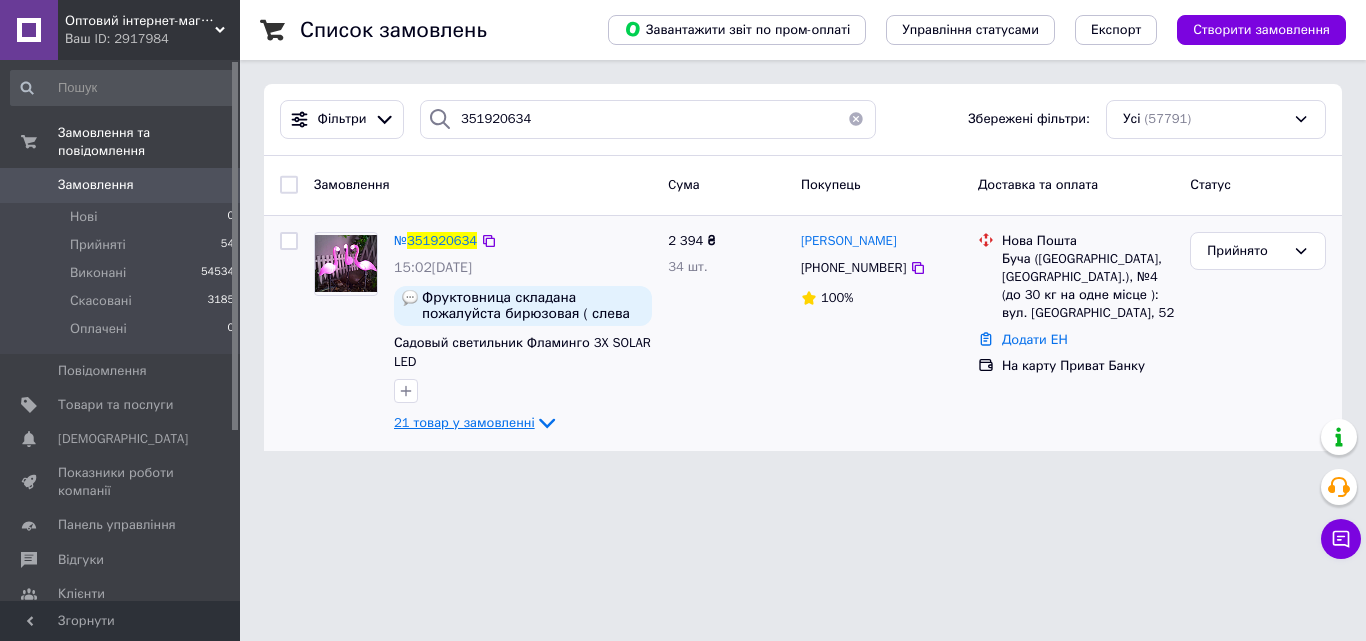 click on "21 товар у замовленні" at bounding box center (464, 422) 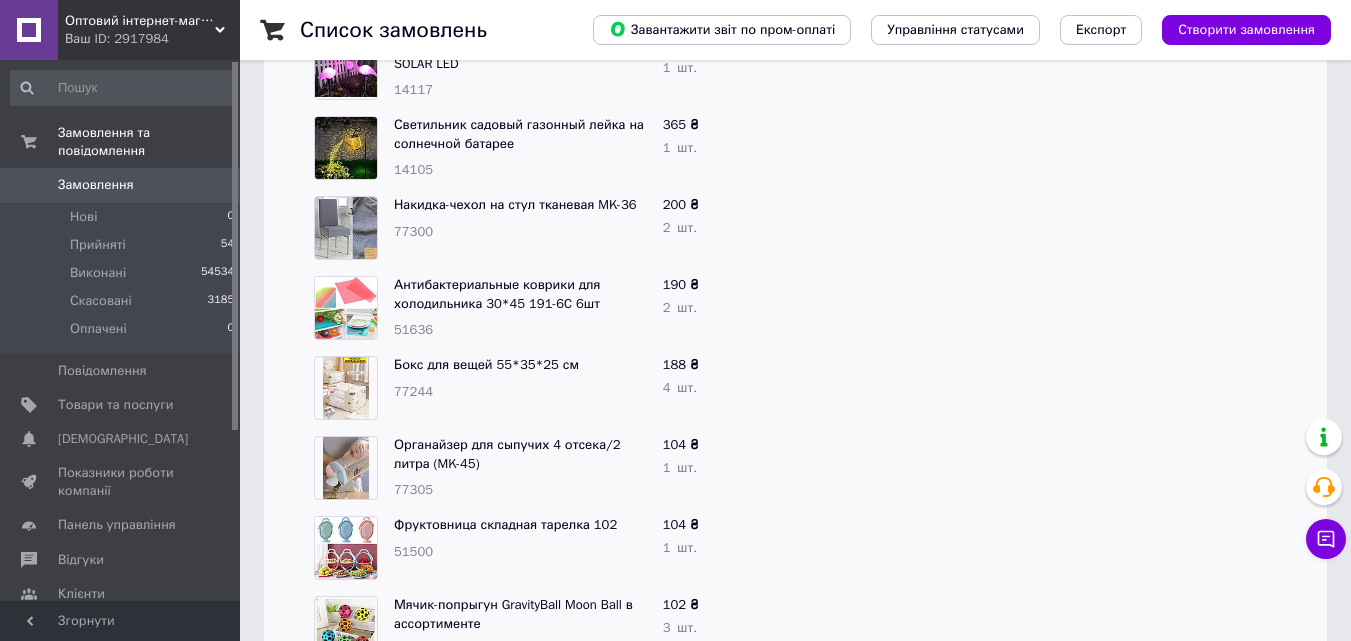 scroll, scrollTop: 515, scrollLeft: 0, axis: vertical 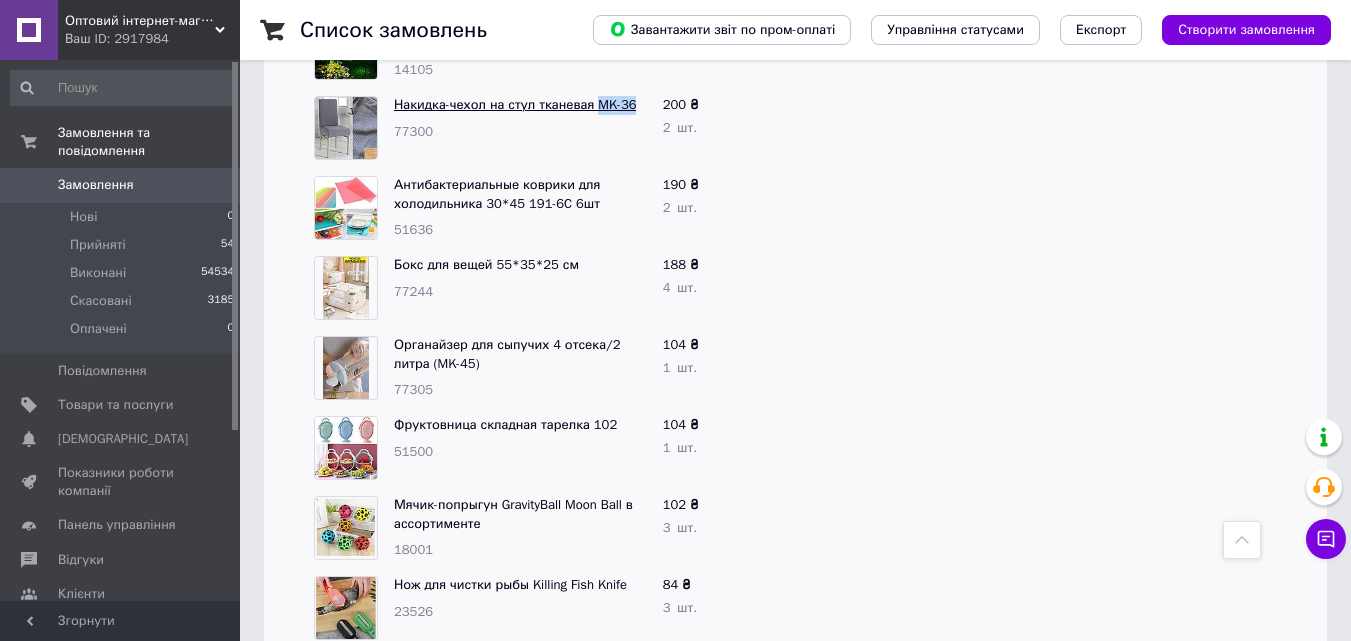 drag, startPoint x: 631, startPoint y: 103, endPoint x: 592, endPoint y: 108, distance: 39.319206 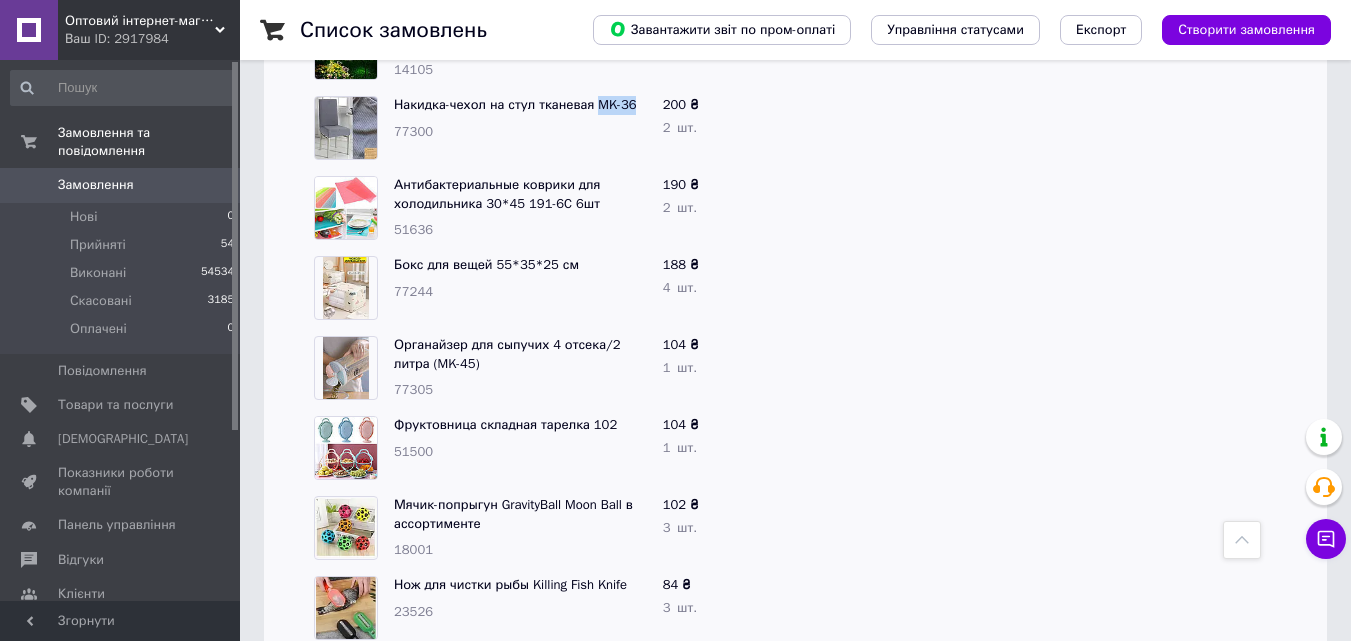 copy on "MK-36" 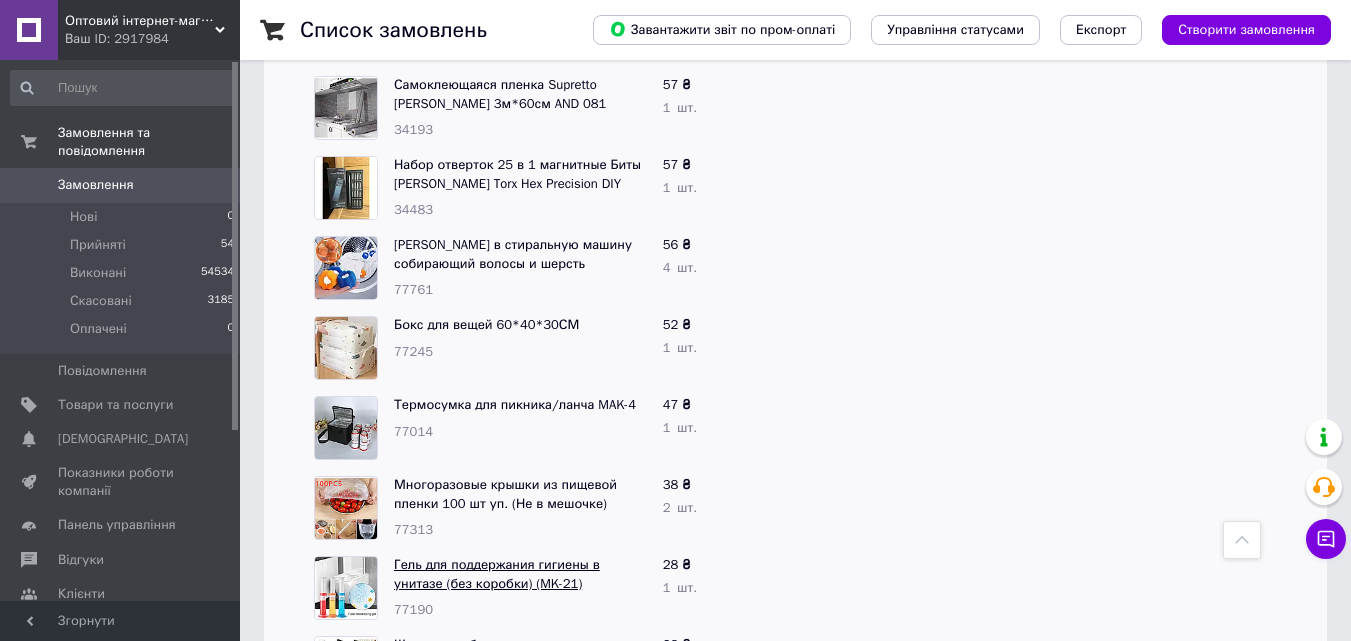 scroll, scrollTop: 1515, scrollLeft: 0, axis: vertical 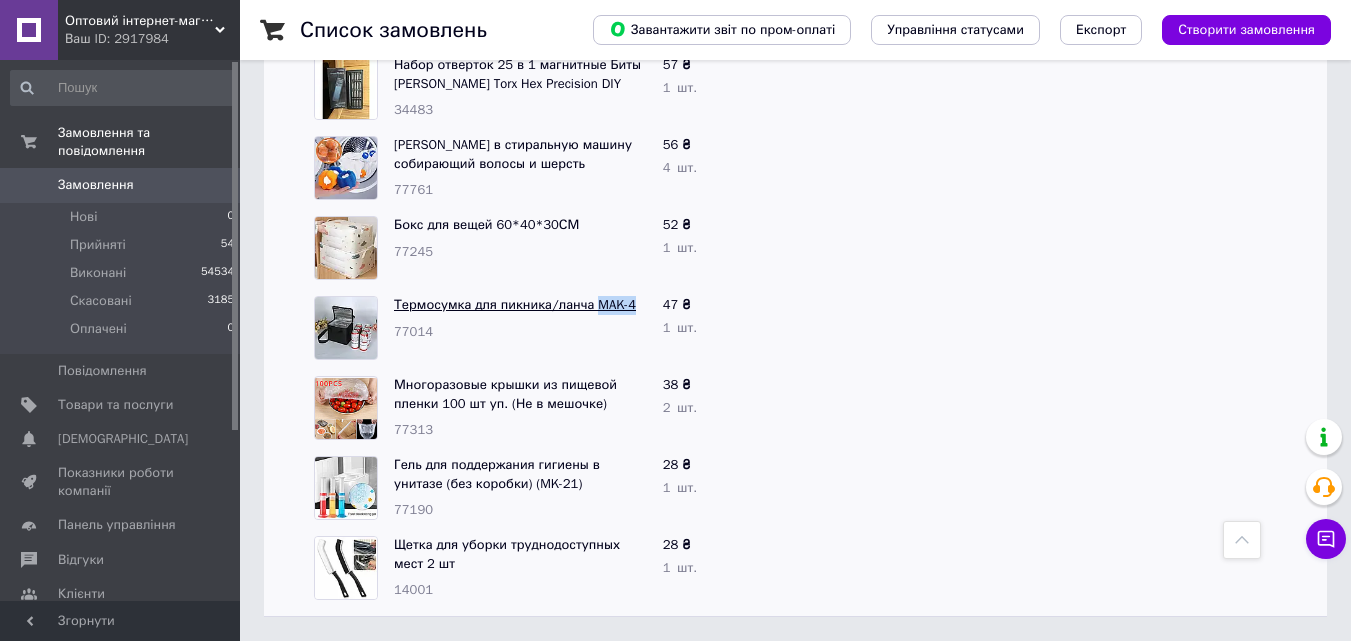 drag, startPoint x: 628, startPoint y: 305, endPoint x: 586, endPoint y: 307, distance: 42.047592 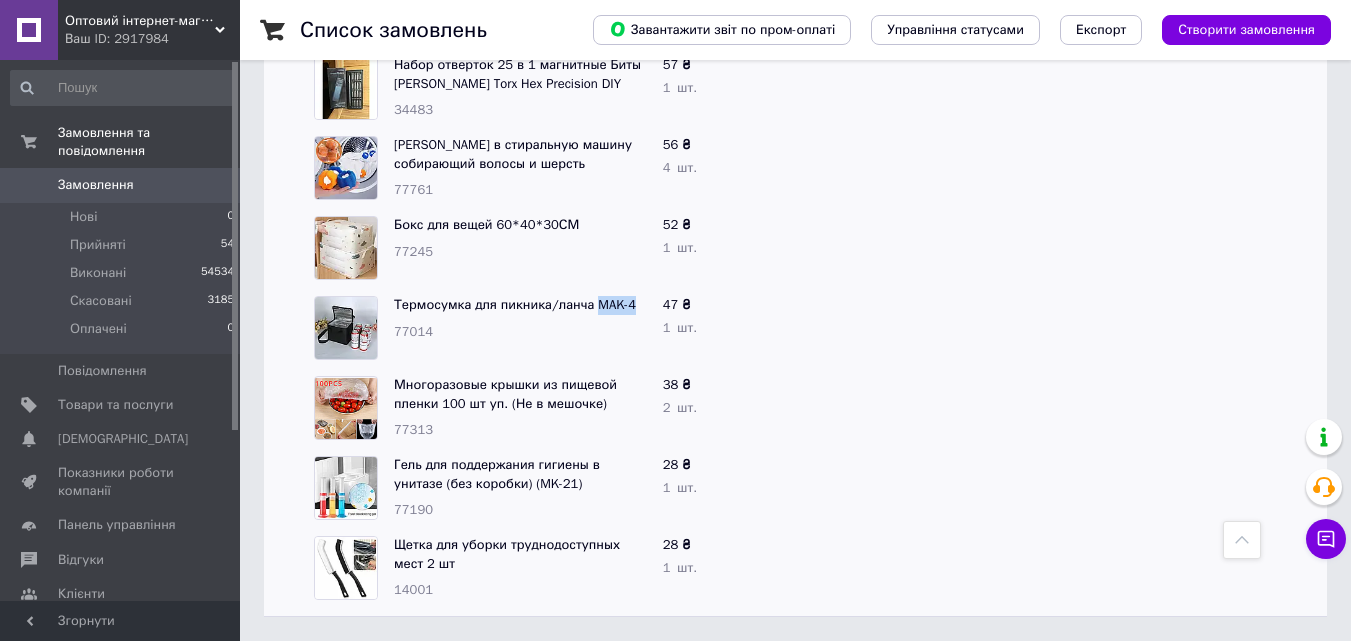 copy on "MAK-4" 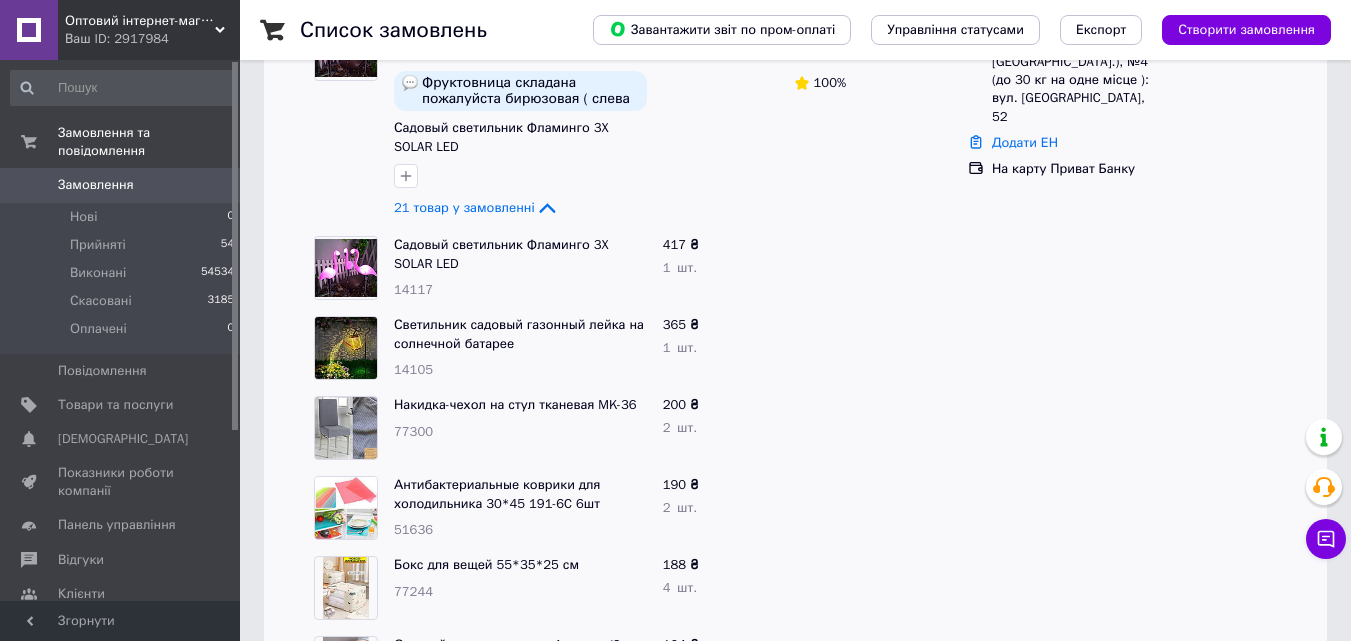 scroll, scrollTop: 15, scrollLeft: 0, axis: vertical 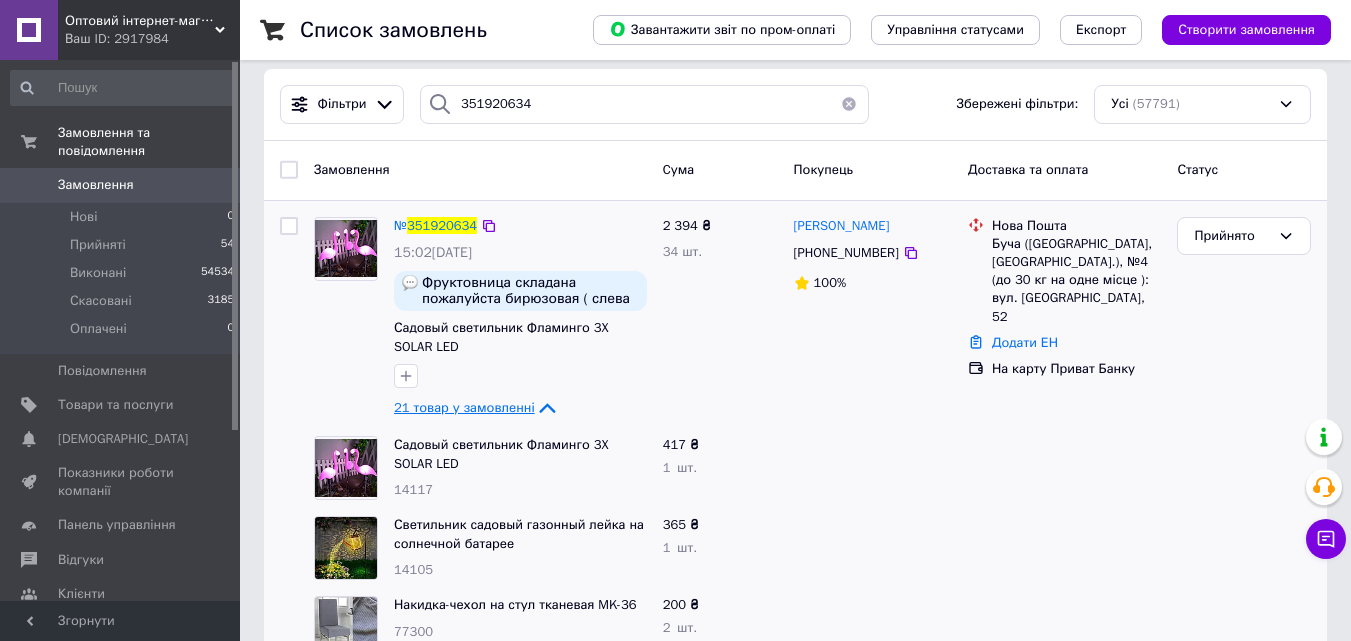 click on "21 товар у замовленні" at bounding box center (464, 407) 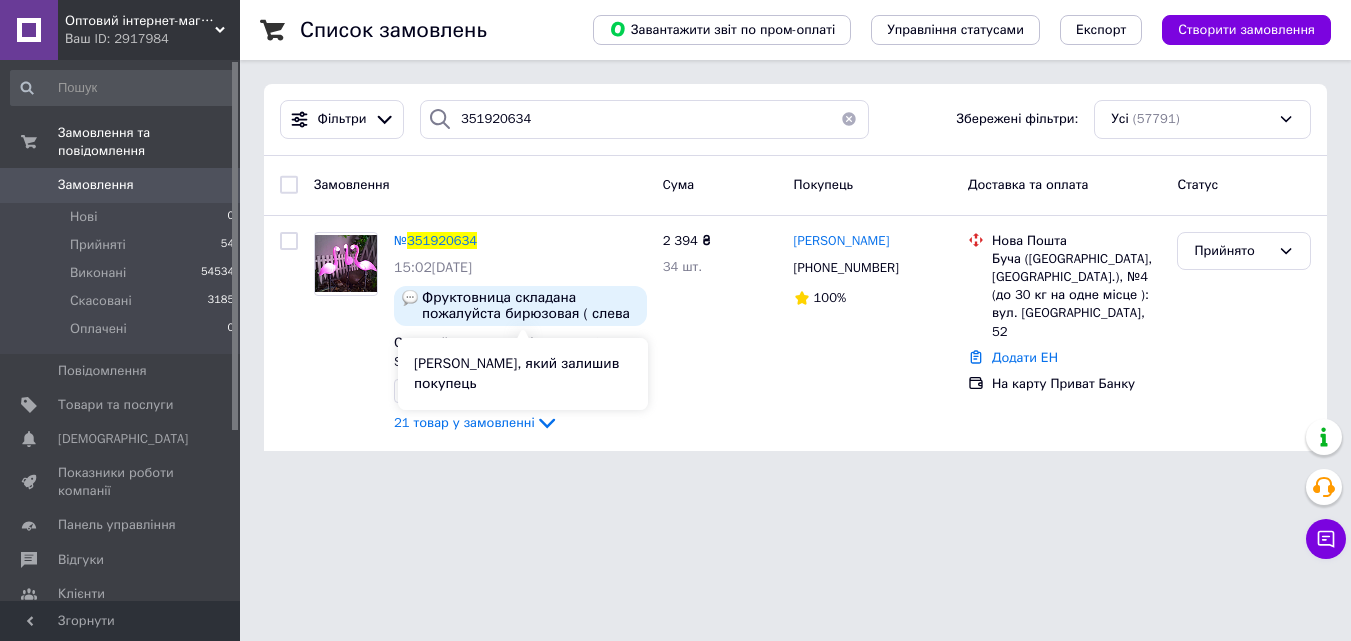 scroll, scrollTop: 0, scrollLeft: 0, axis: both 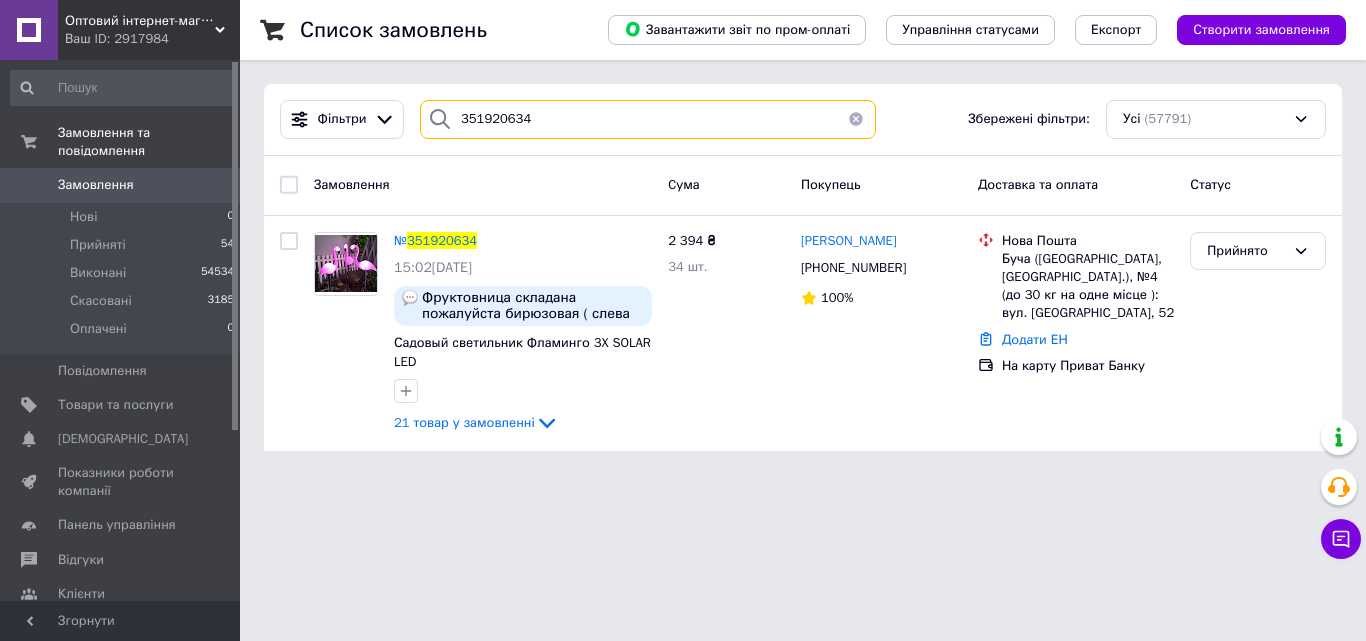click on "351920634" at bounding box center (648, 119) 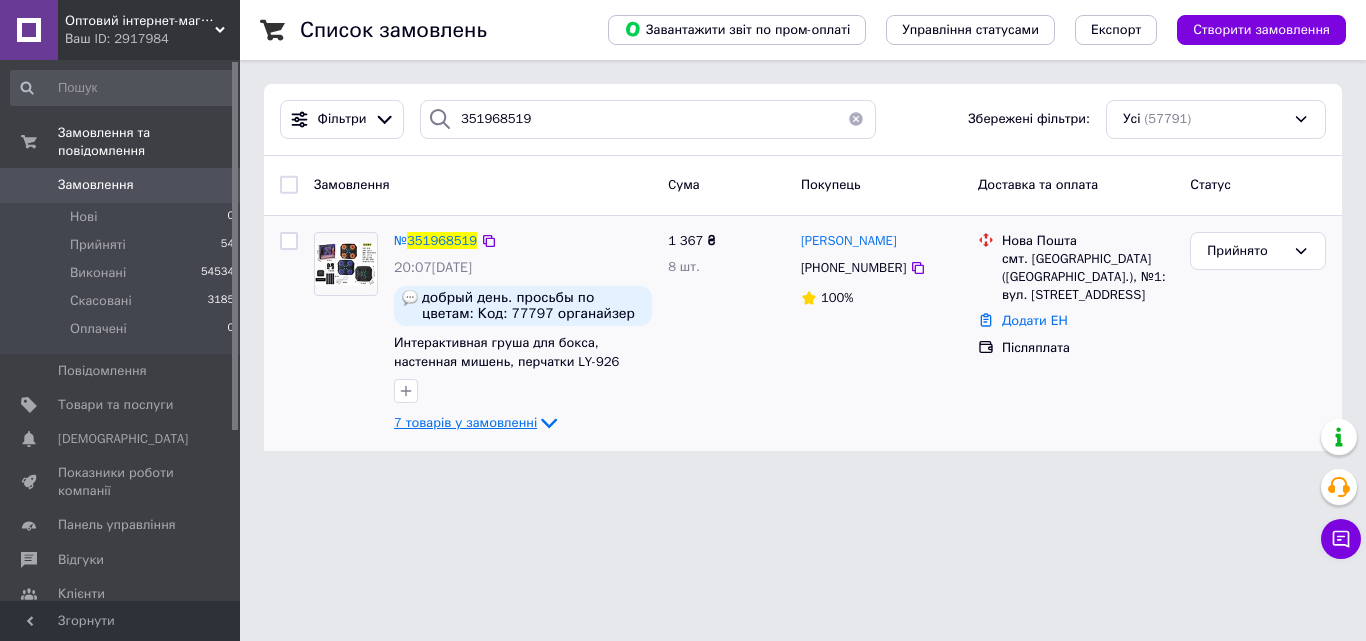 click on "7 товарів у замовленні" at bounding box center (465, 422) 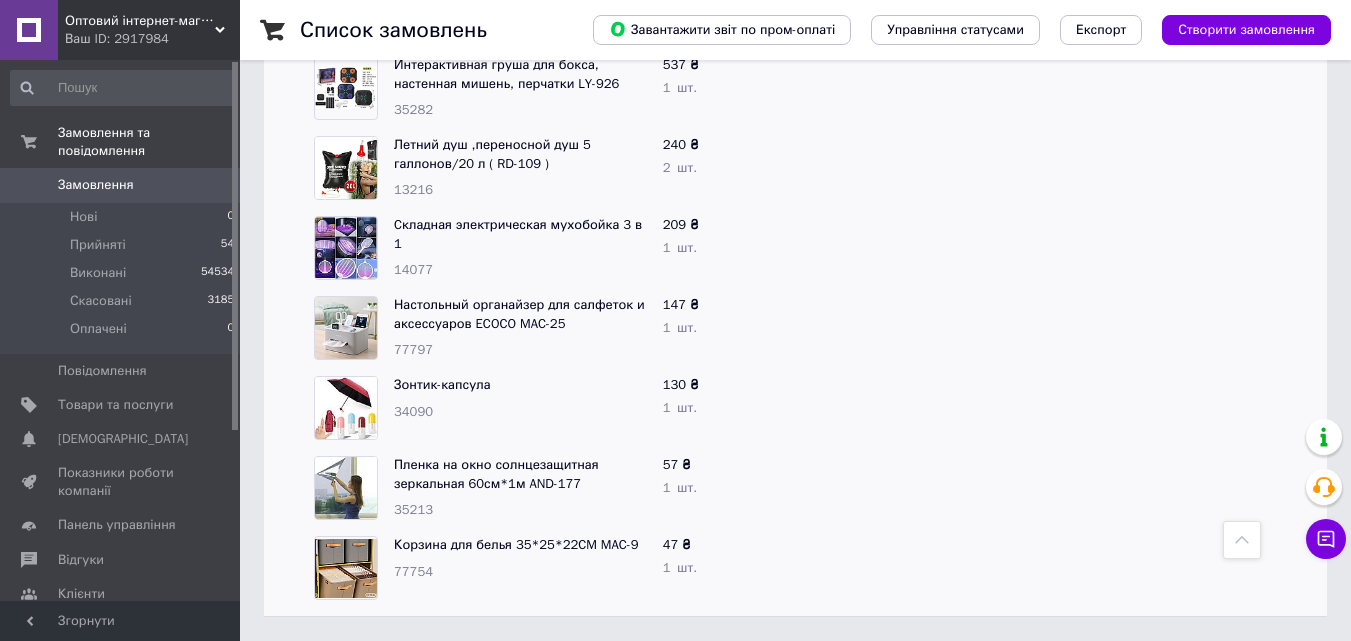 scroll, scrollTop: 0, scrollLeft: 0, axis: both 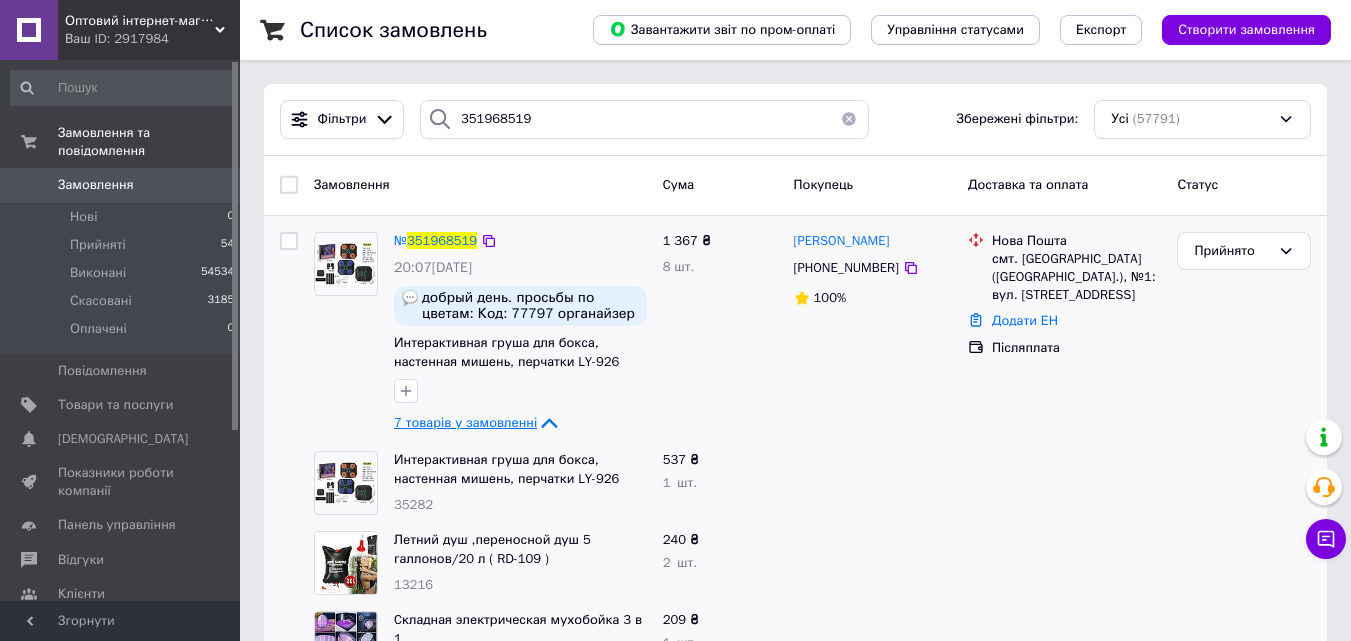 click on "7 товарів у замовленні" at bounding box center (465, 422) 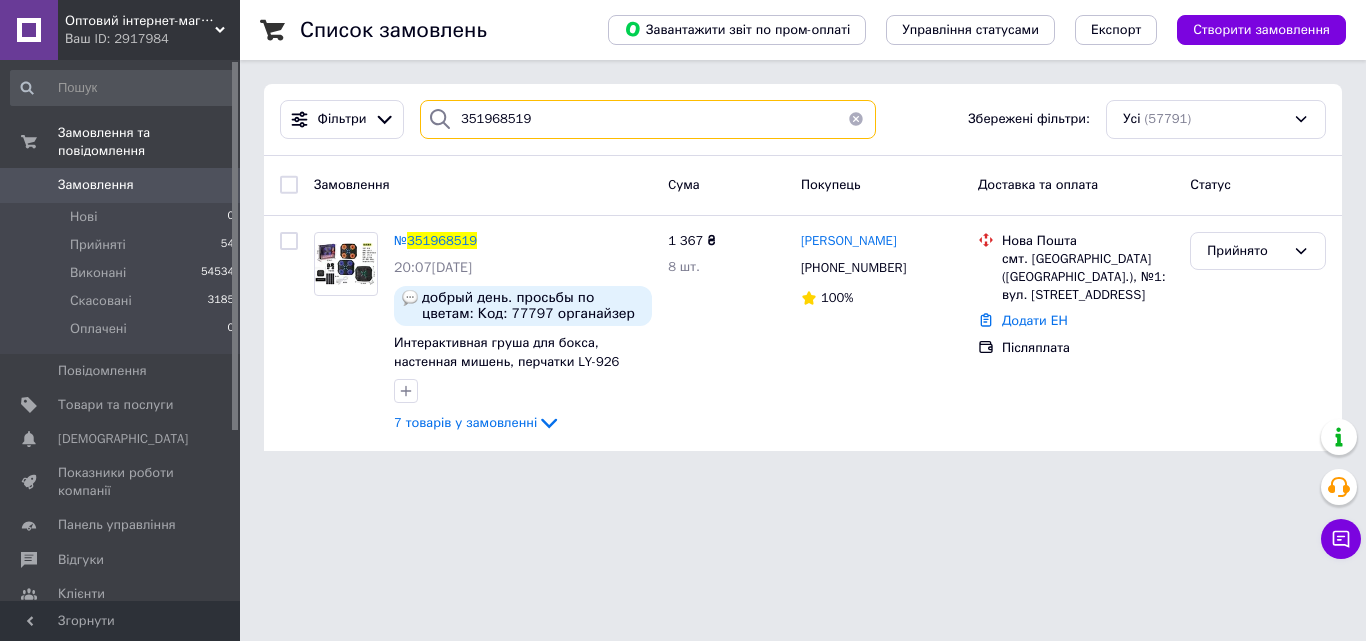 click on "351968519" at bounding box center (648, 119) 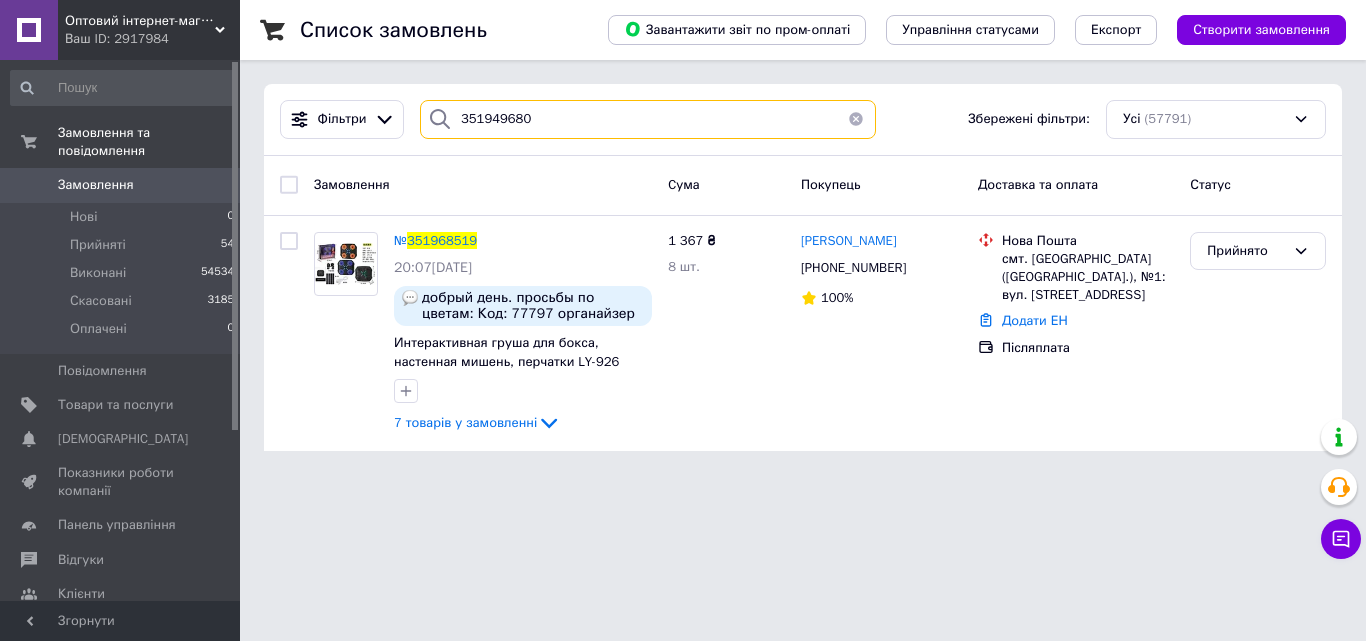 click on "351949680" at bounding box center (648, 119) 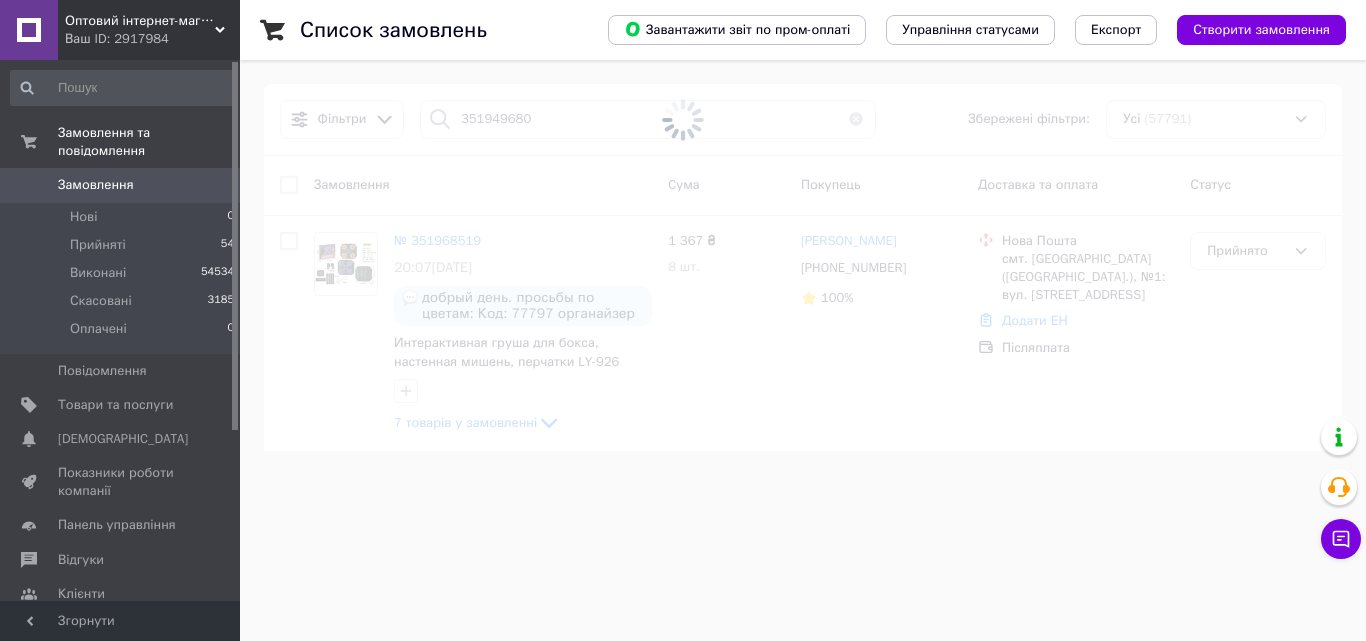 click at bounding box center [683, 120] 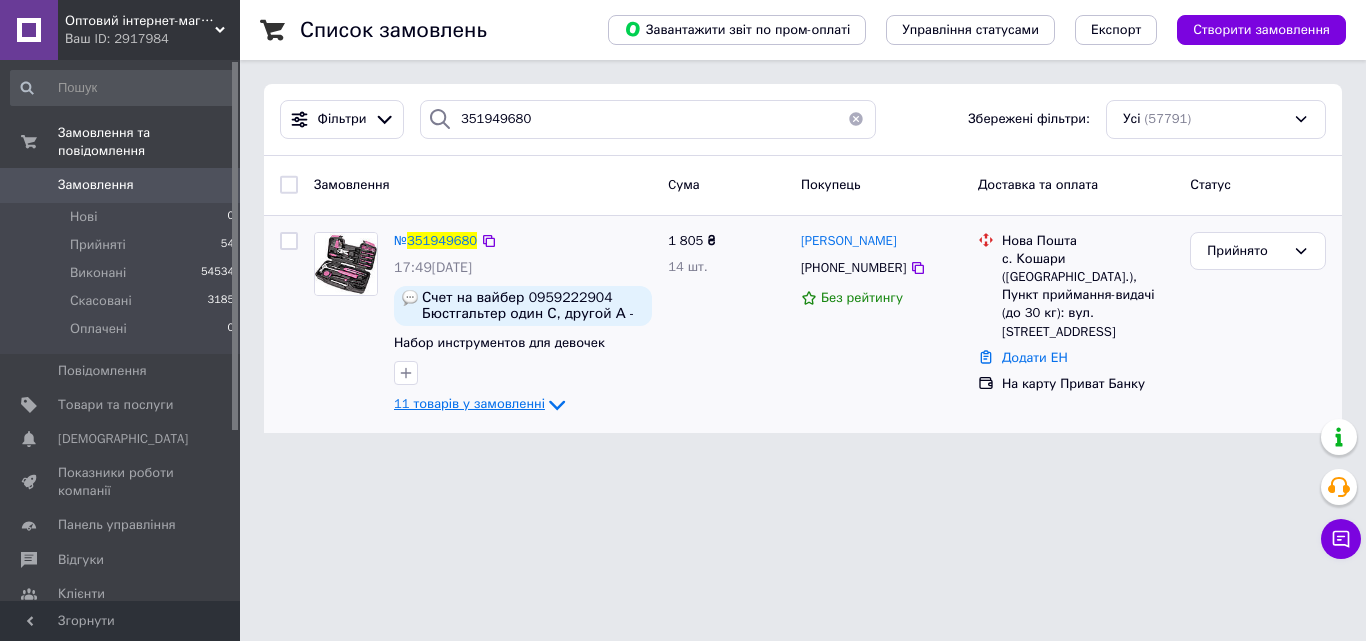 click on "11 товарів у замовленні" at bounding box center (469, 403) 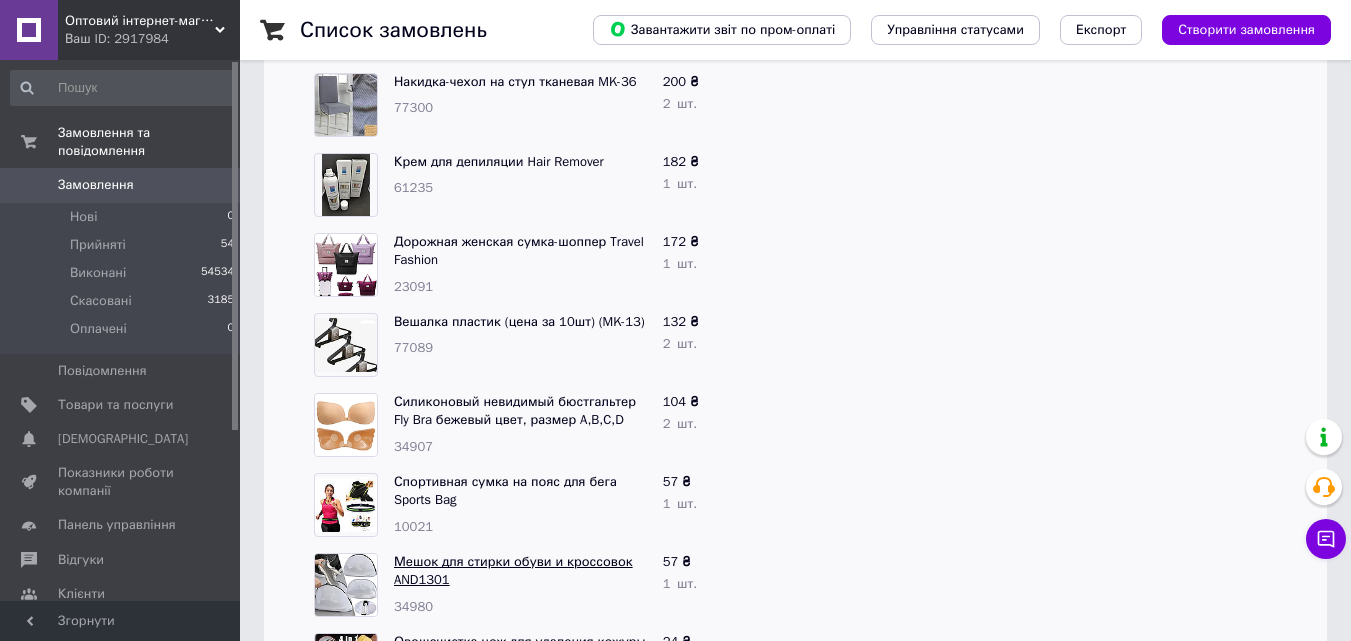 scroll, scrollTop: 697, scrollLeft: 0, axis: vertical 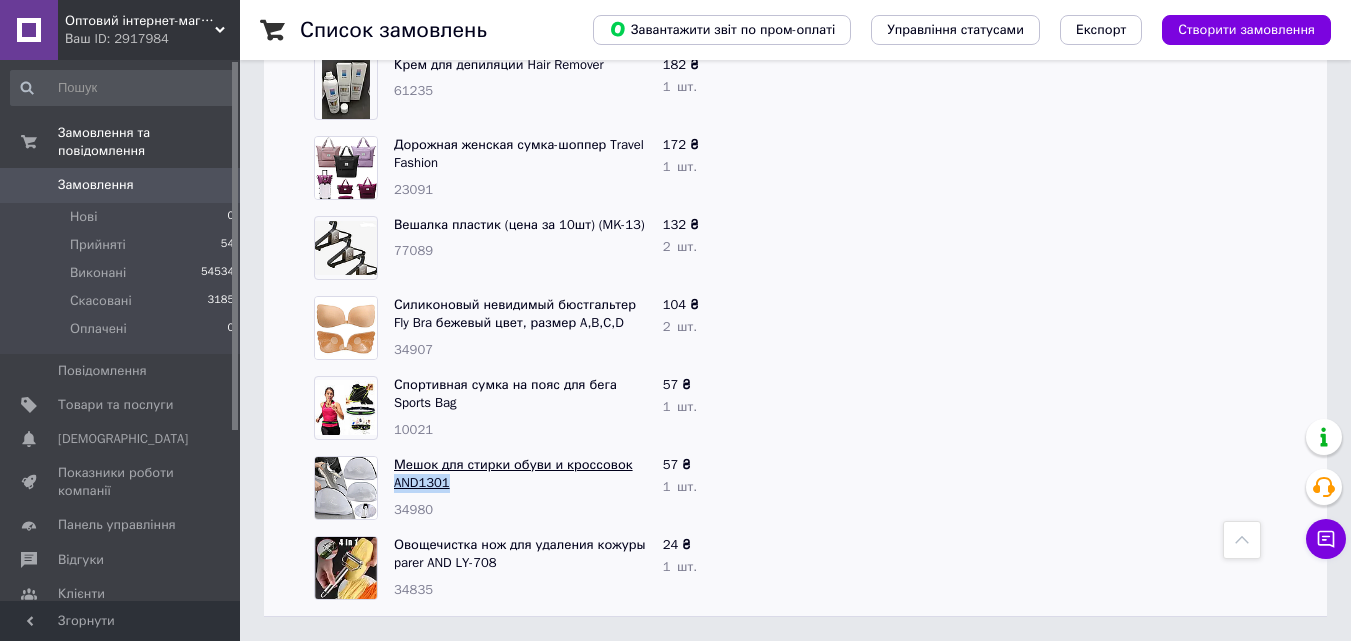 drag, startPoint x: 435, startPoint y: 487, endPoint x: 395, endPoint y: 487, distance: 40 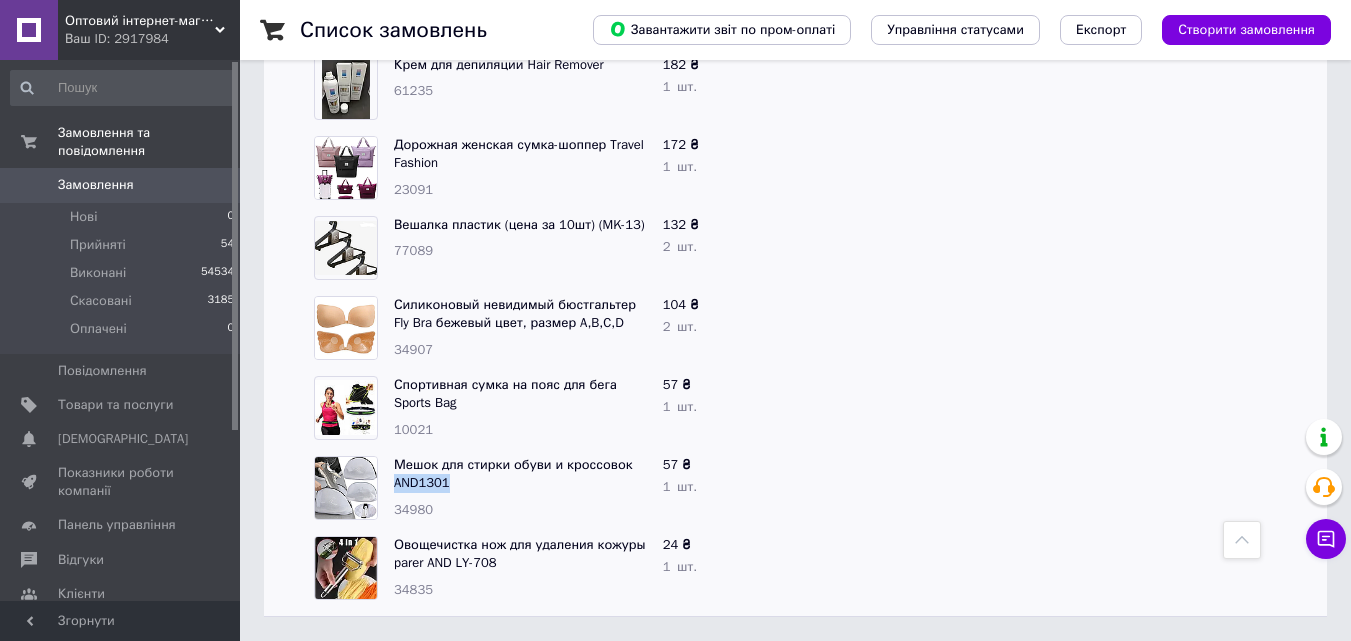 copy on "AND1301" 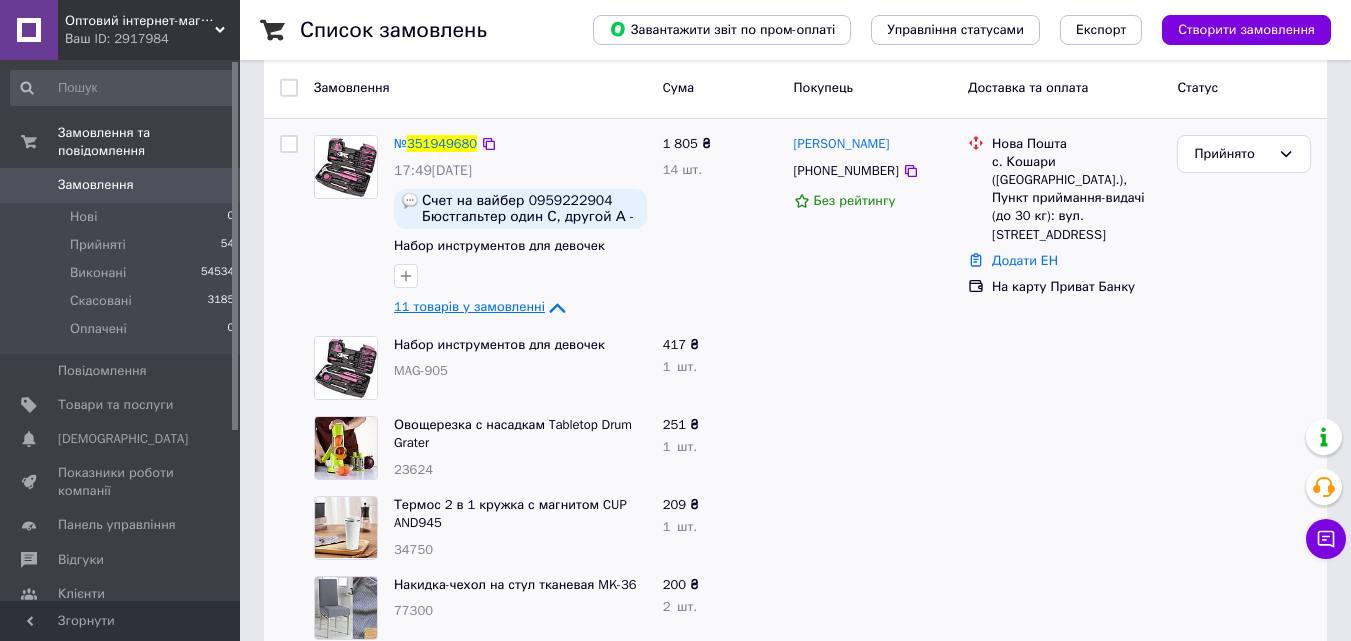 click on "11 товарів у замовленні" at bounding box center (469, 306) 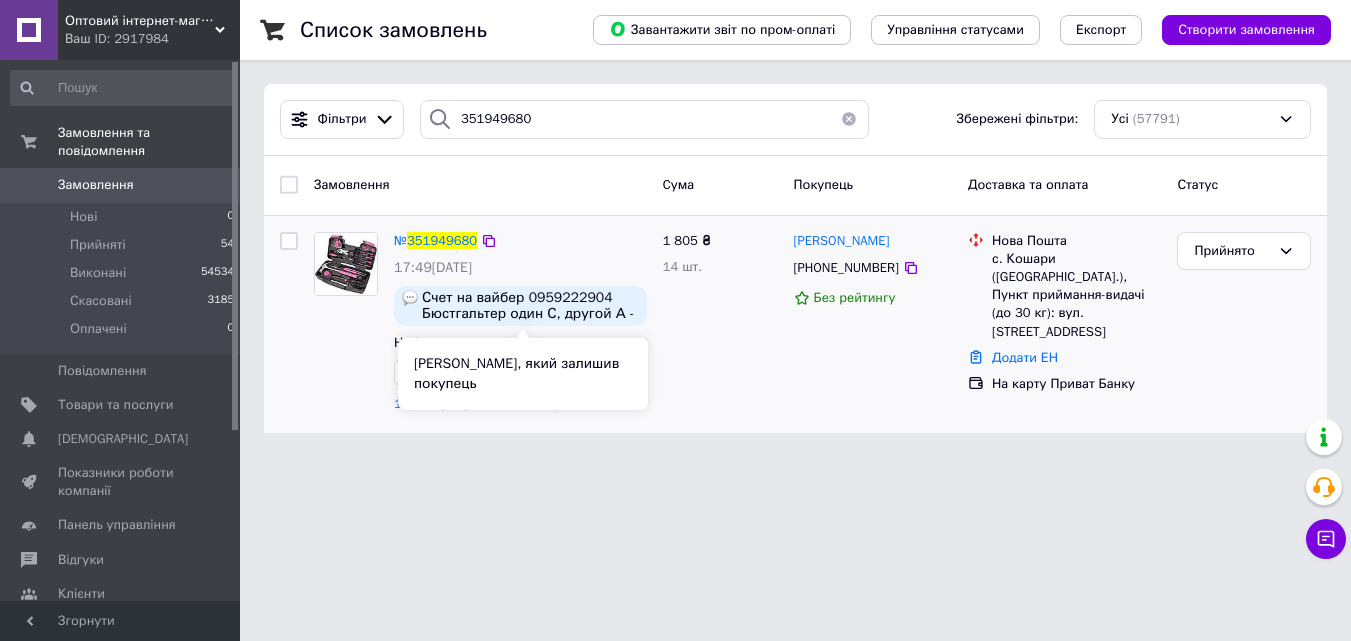 scroll, scrollTop: 0, scrollLeft: 0, axis: both 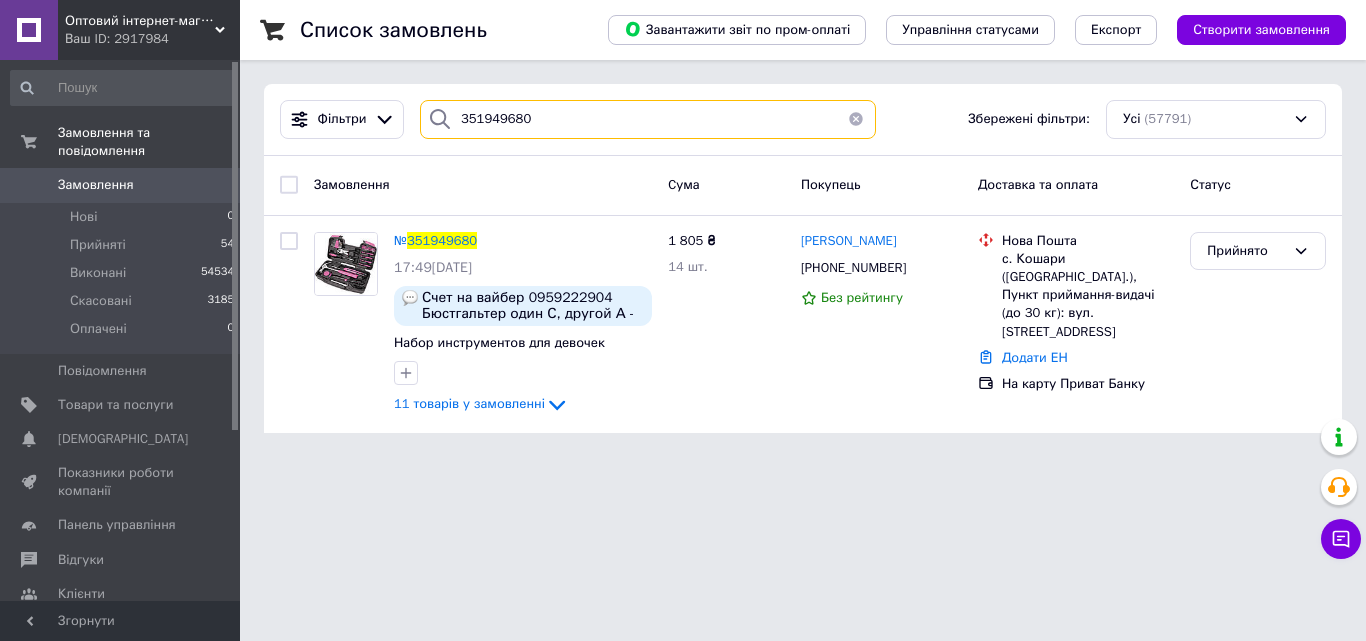 click on "351949680" at bounding box center (648, 119) 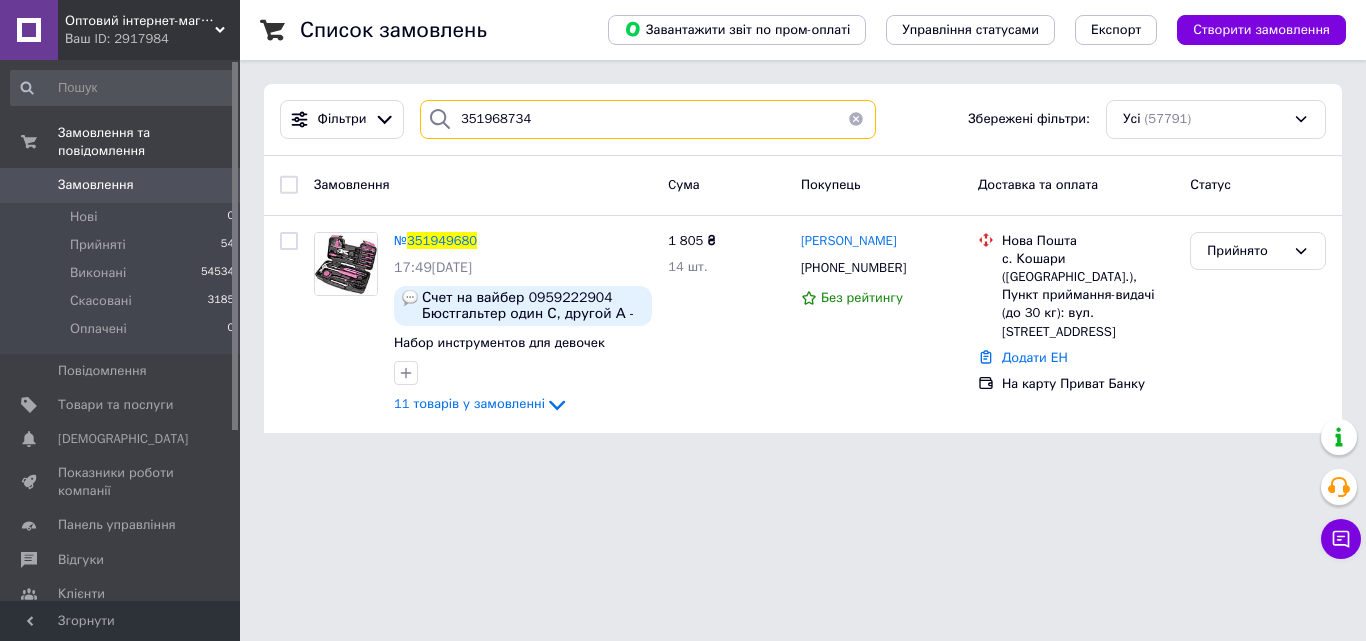 click on "351968734" at bounding box center [648, 119] 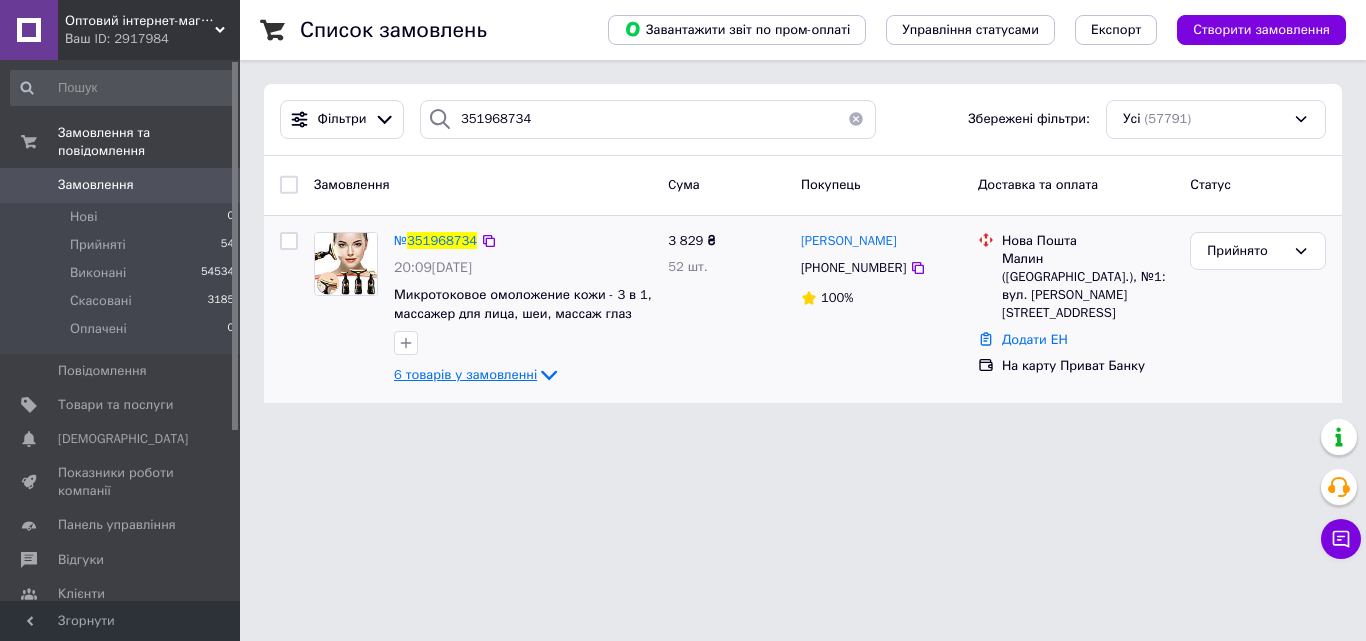 click on "6 товарів у замовленні" at bounding box center (465, 374) 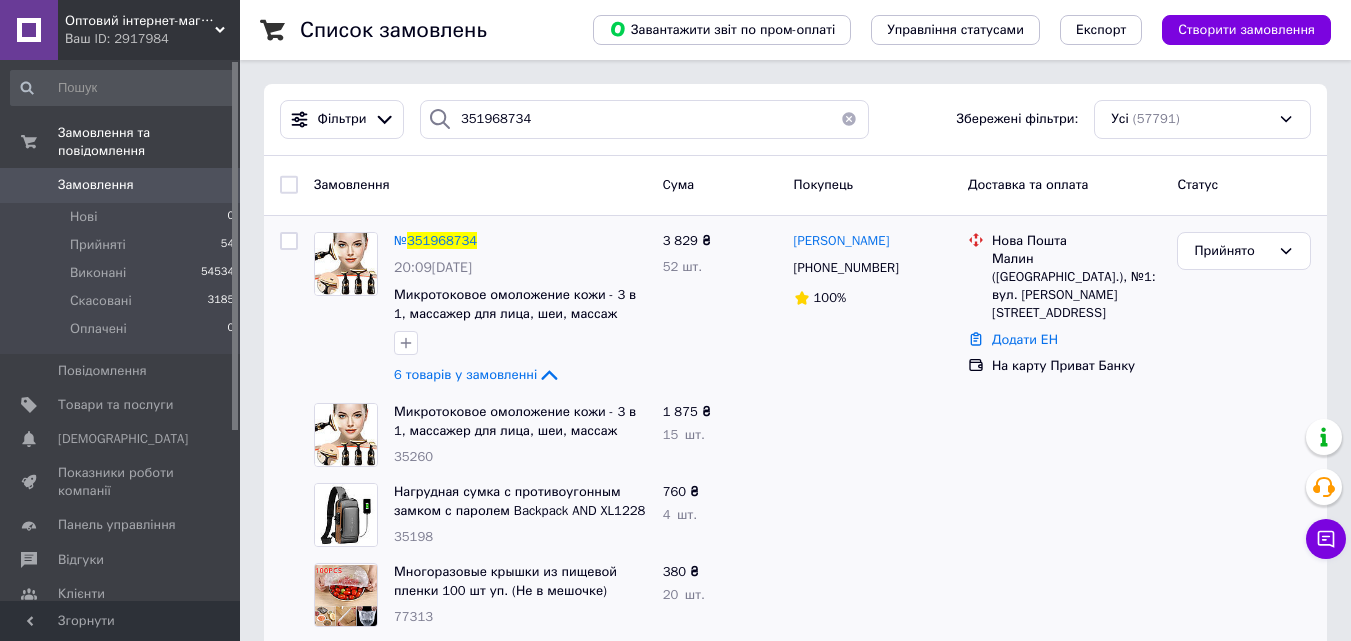scroll, scrollTop: 267, scrollLeft: 0, axis: vertical 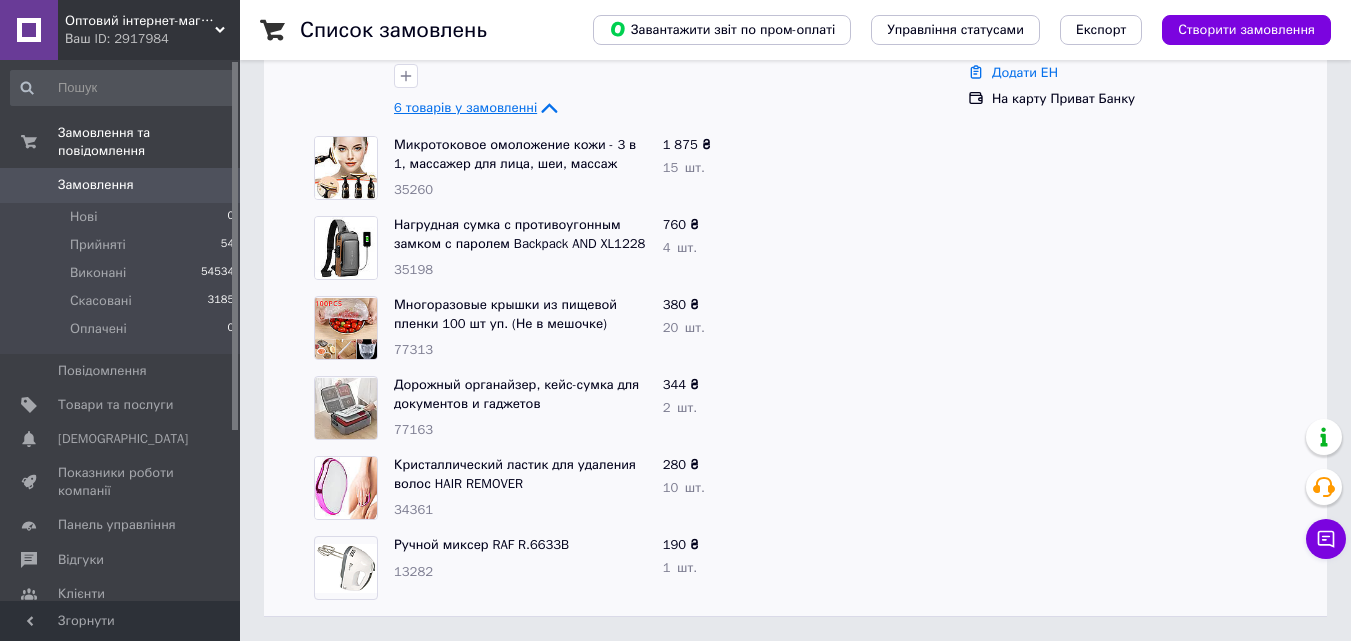 click on "6 товарів у замовленні" at bounding box center (465, 107) 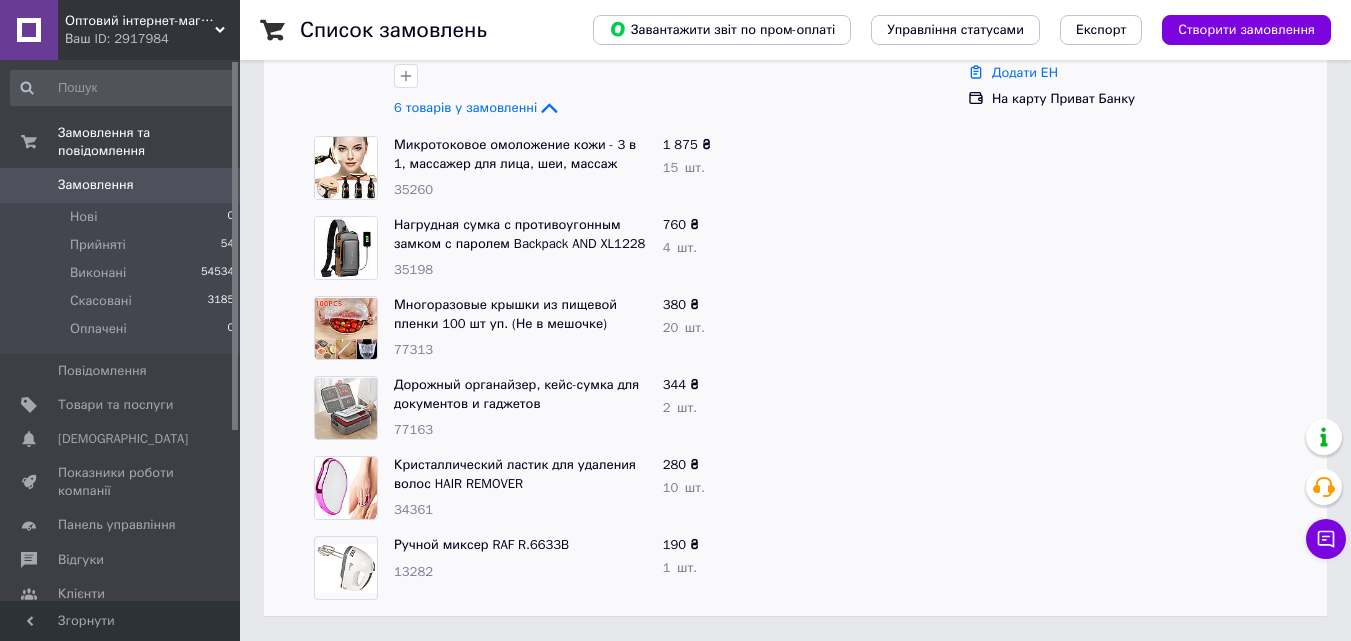 scroll, scrollTop: 0, scrollLeft: 0, axis: both 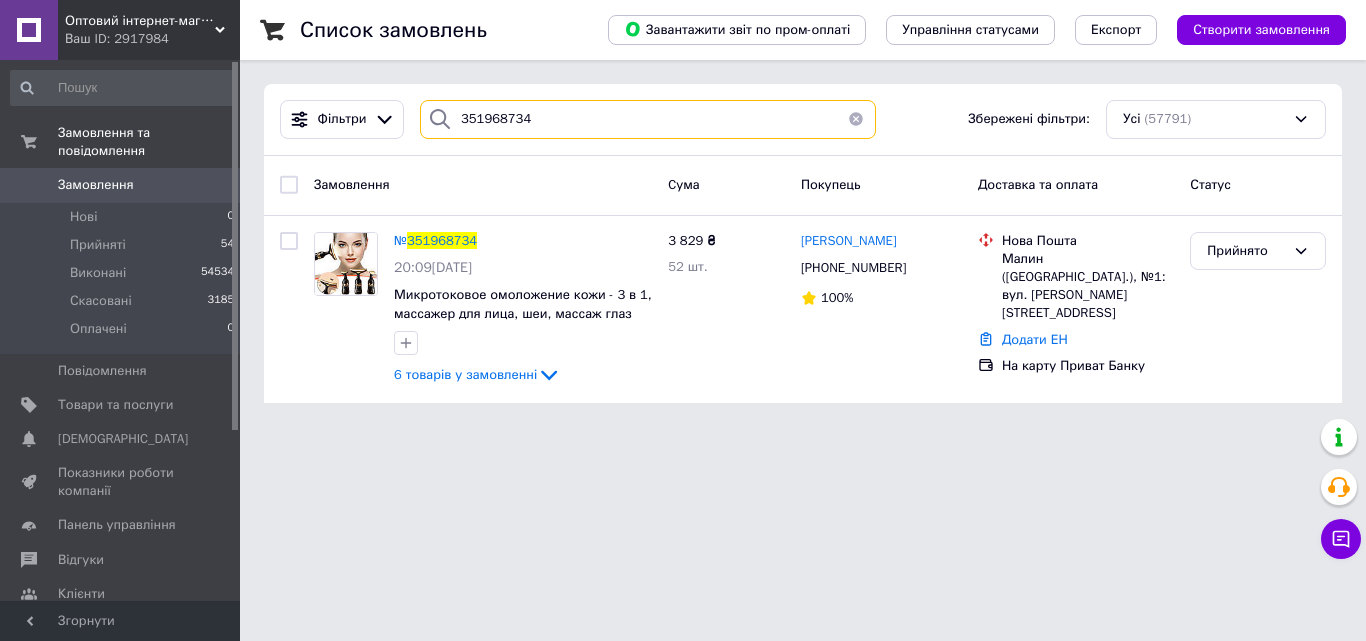 click on "351968734" at bounding box center [648, 119] 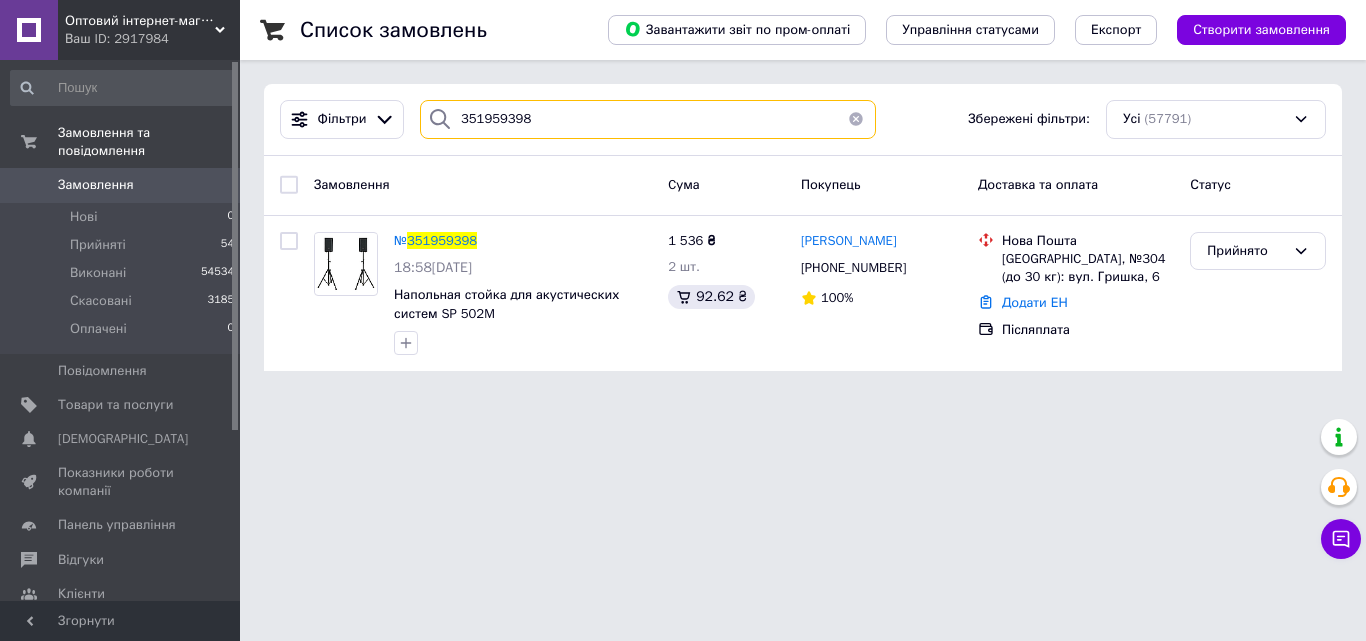 click on "351959398" at bounding box center (648, 119) 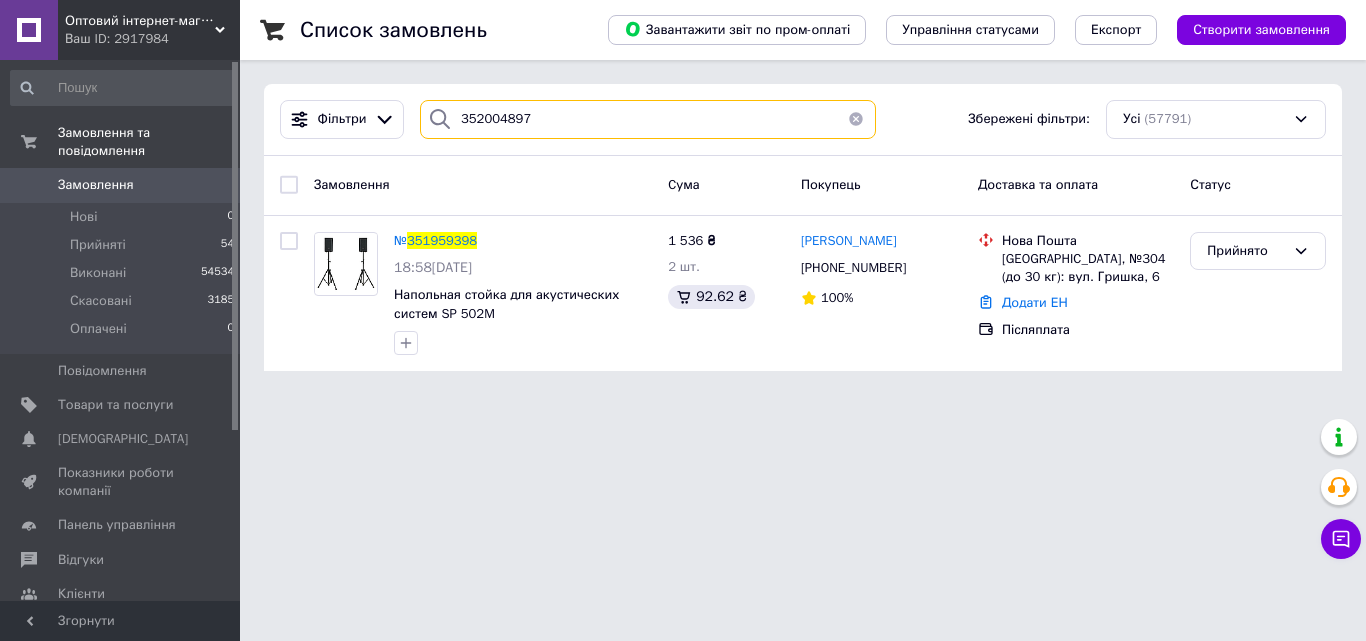 click on "352004897" at bounding box center (648, 119) 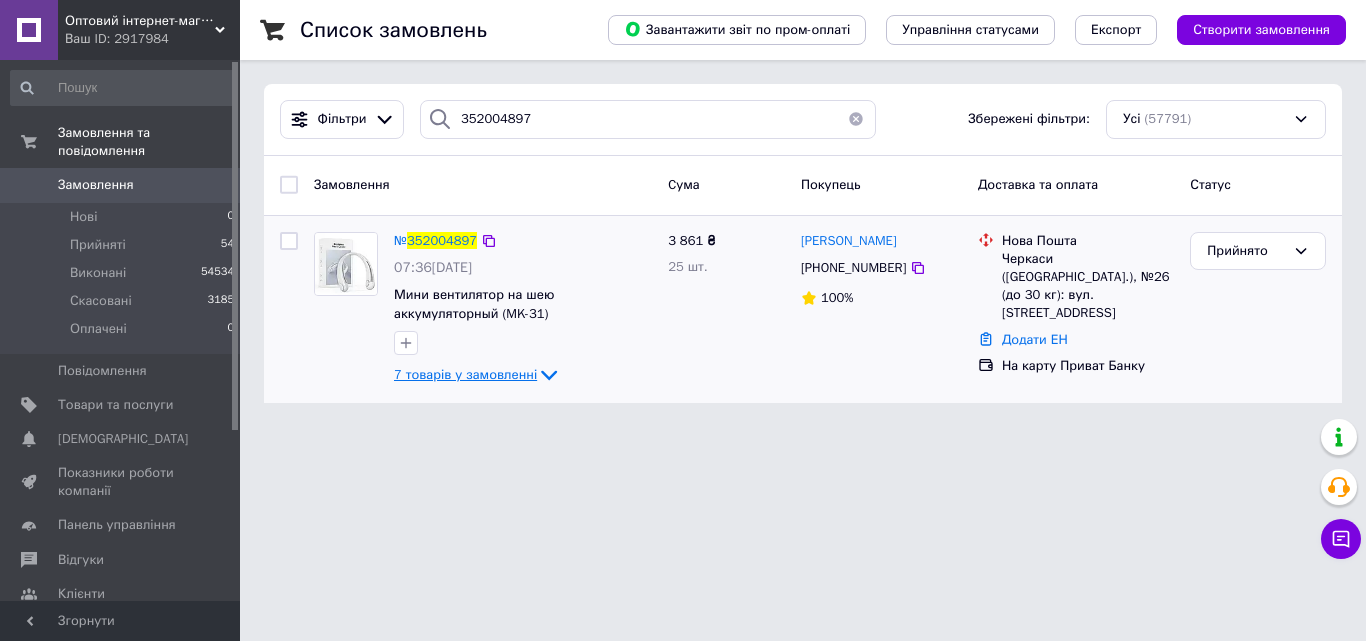 click on "7 товарів у замовленні" at bounding box center [465, 374] 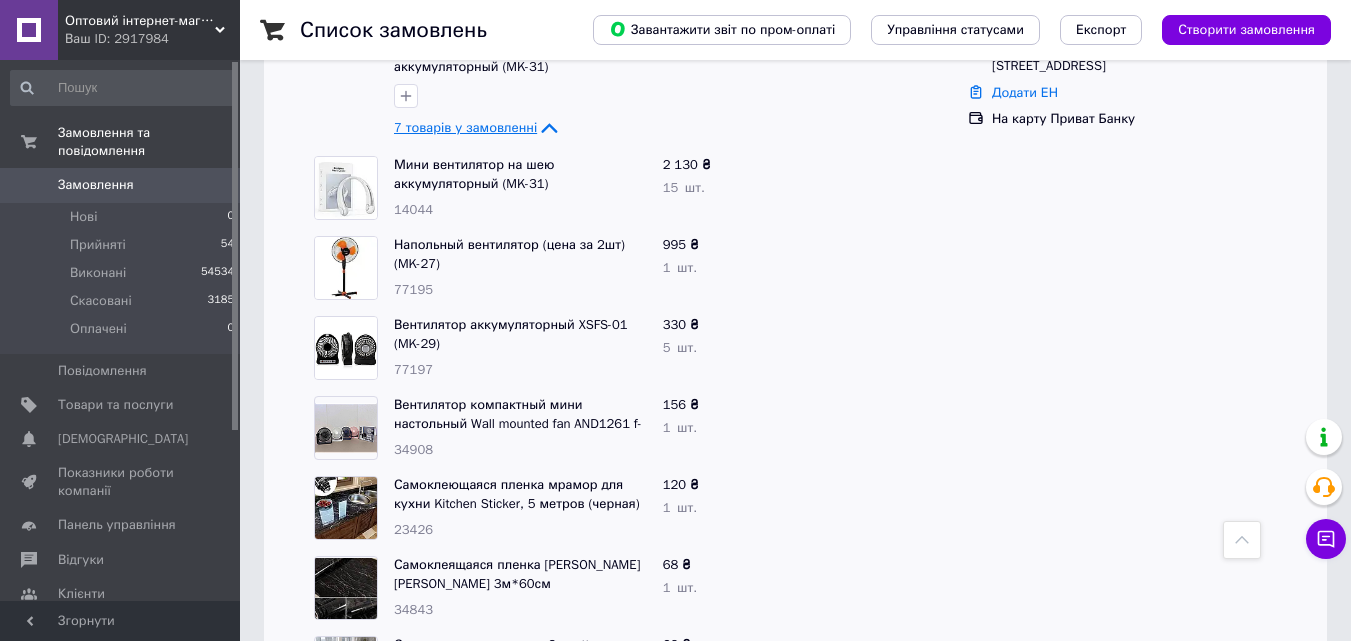 scroll, scrollTop: 0, scrollLeft: 0, axis: both 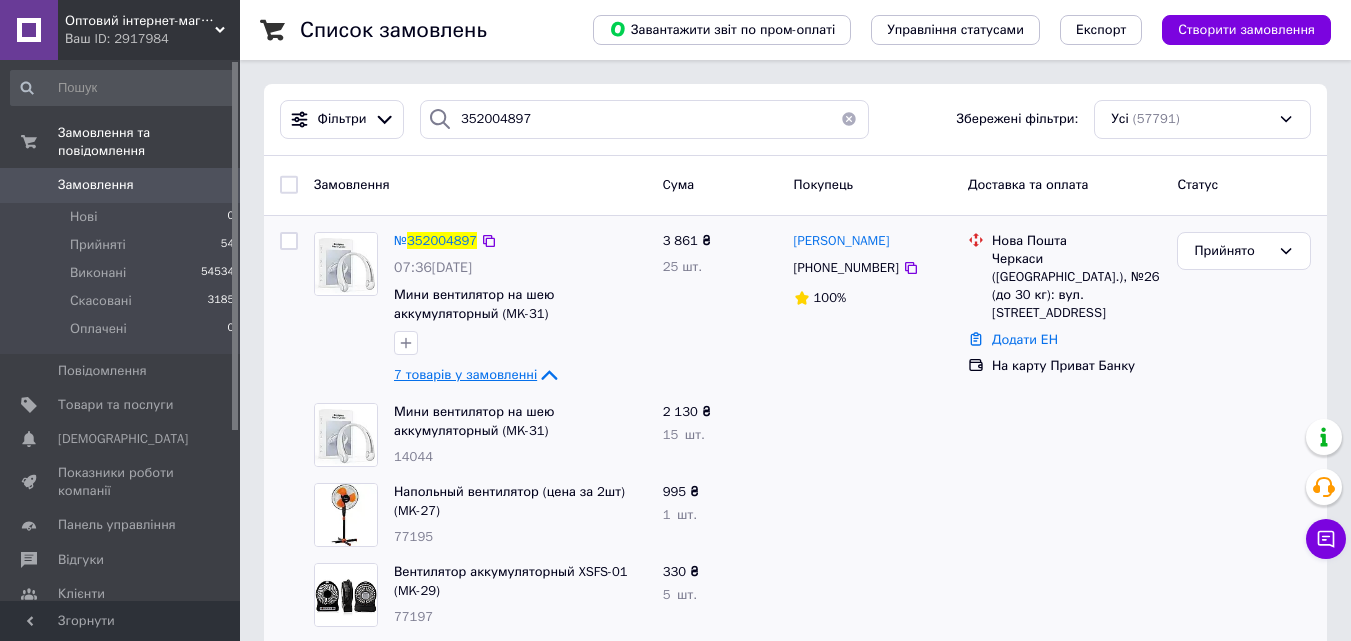 click on "7 товарів у замовленні" at bounding box center (465, 374) 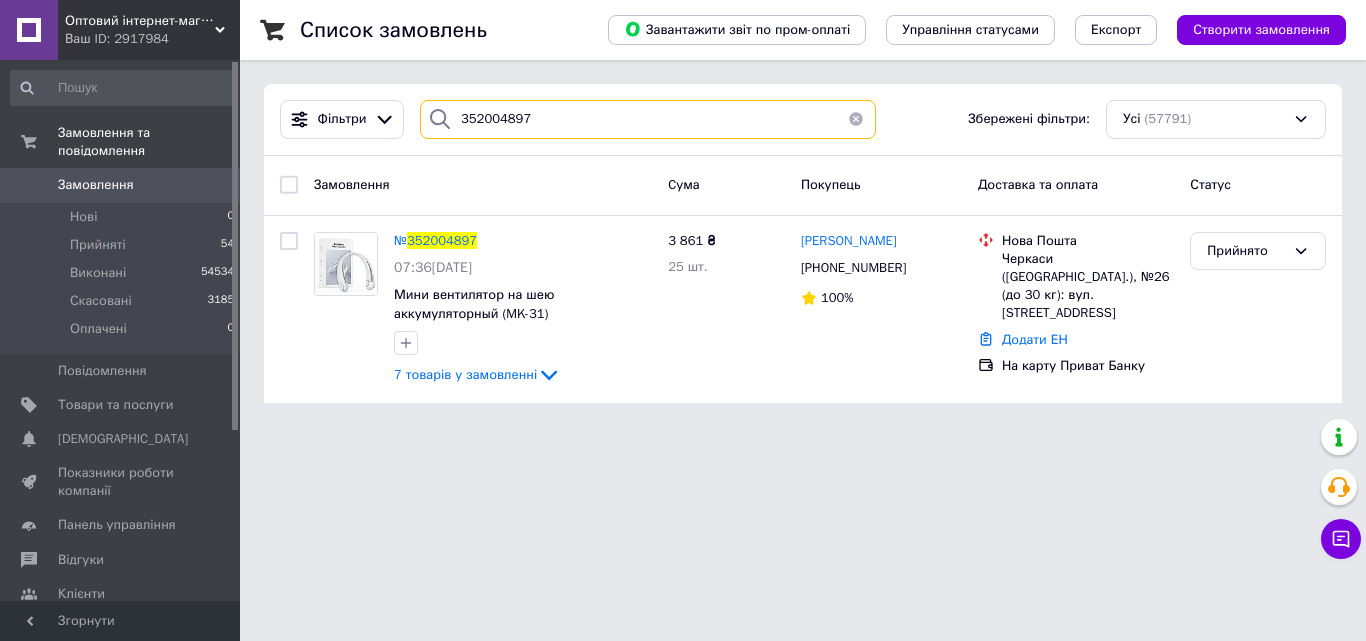 click on "352004897" at bounding box center [648, 119] 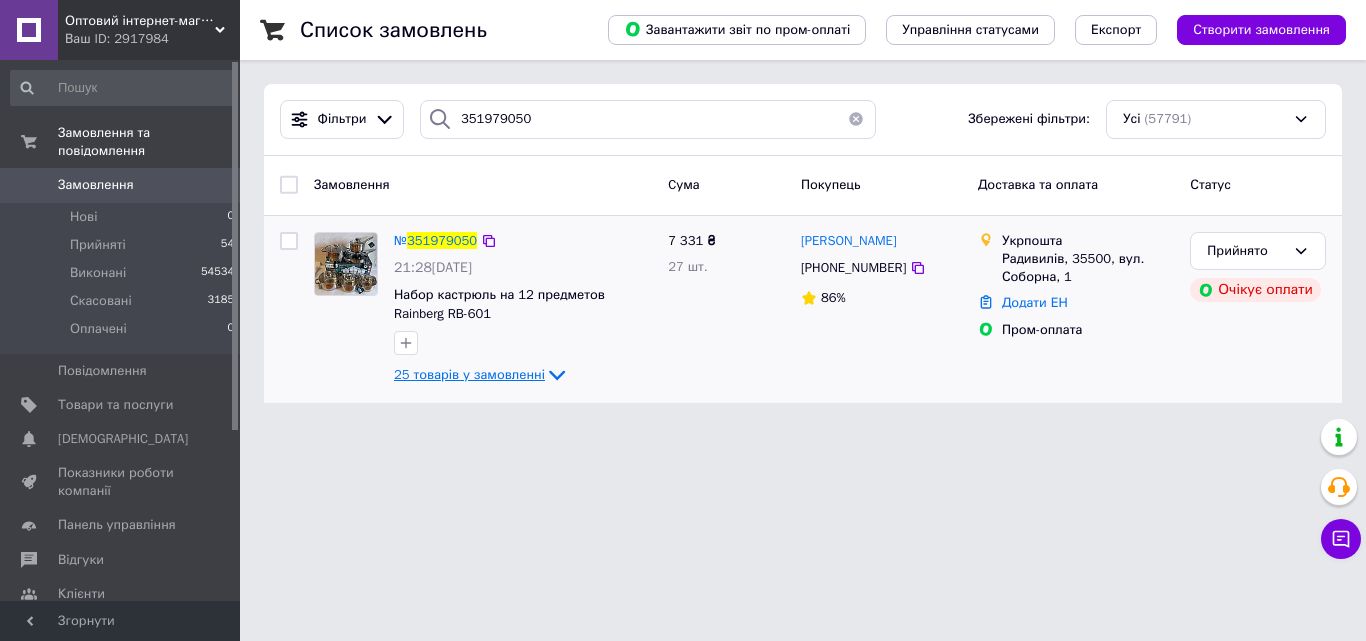 click on "25 товарів у замовленні" at bounding box center (469, 374) 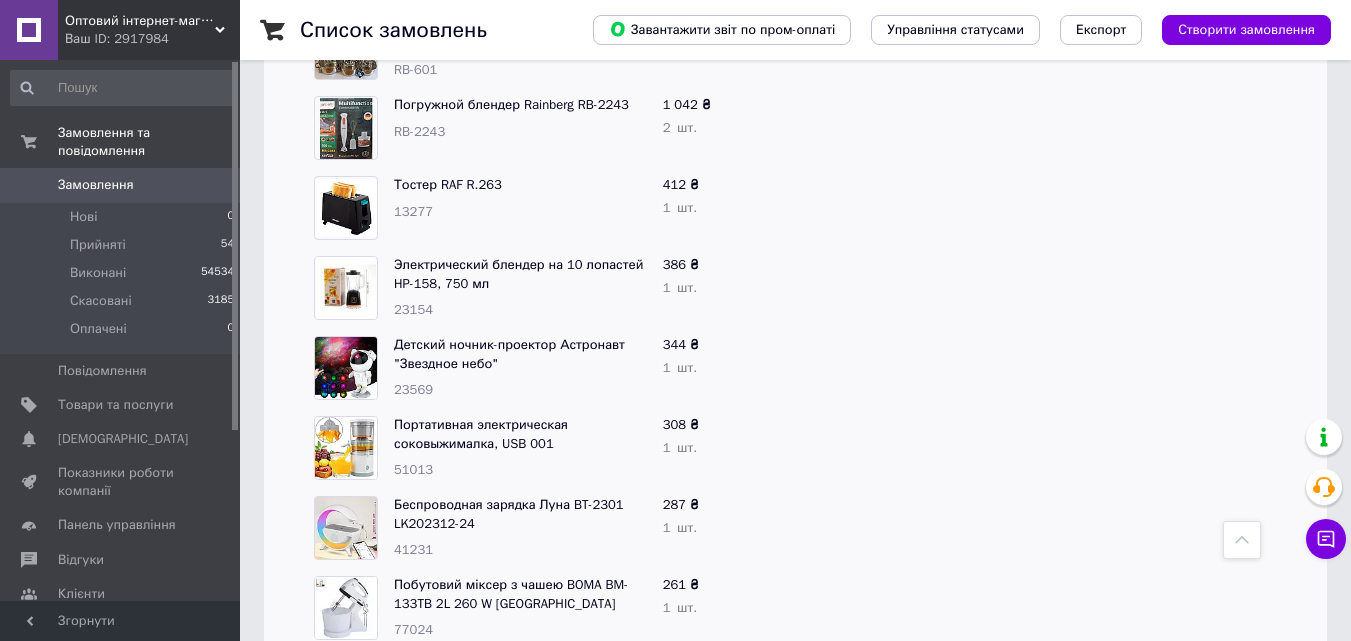 scroll, scrollTop: 87, scrollLeft: 0, axis: vertical 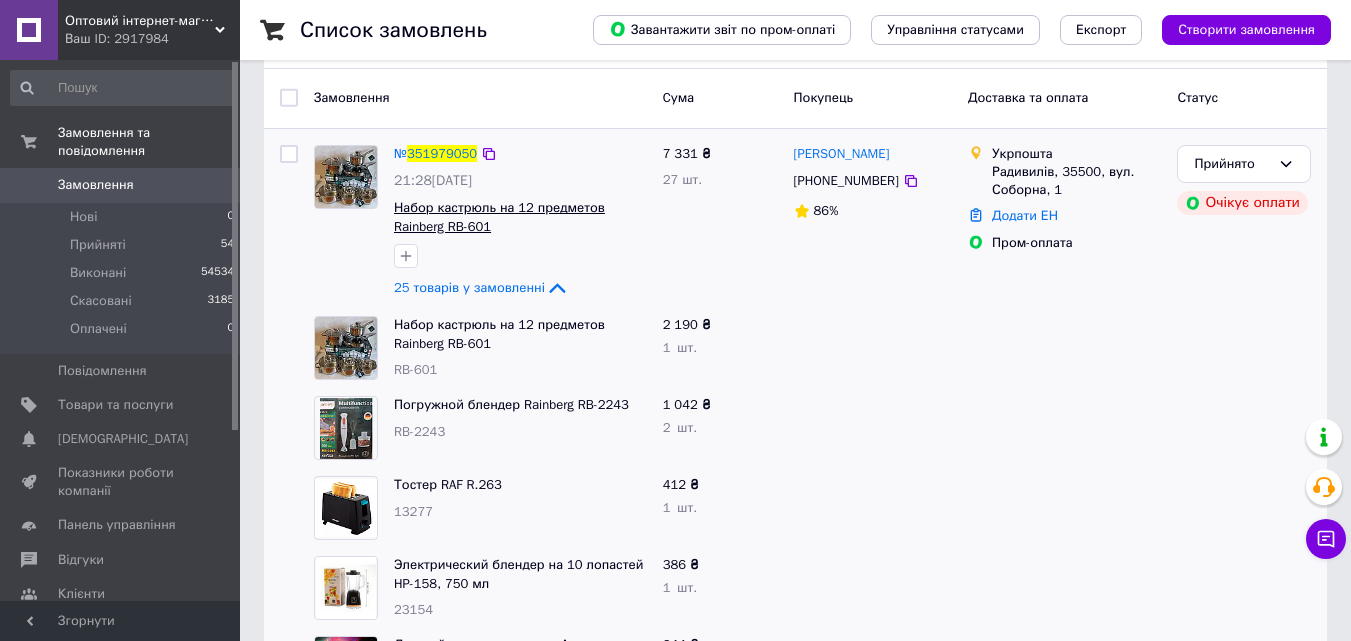 click on "25 товарів у замовленні" at bounding box center (469, 287) 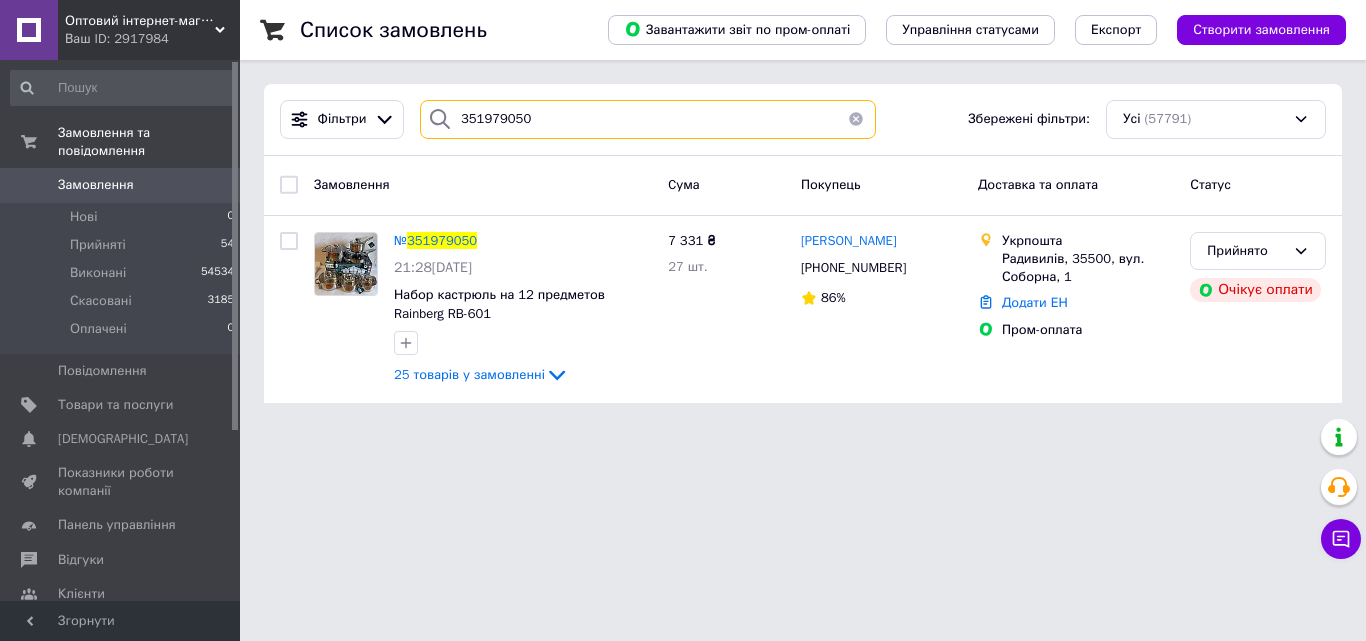 click on "351979050" at bounding box center (648, 119) 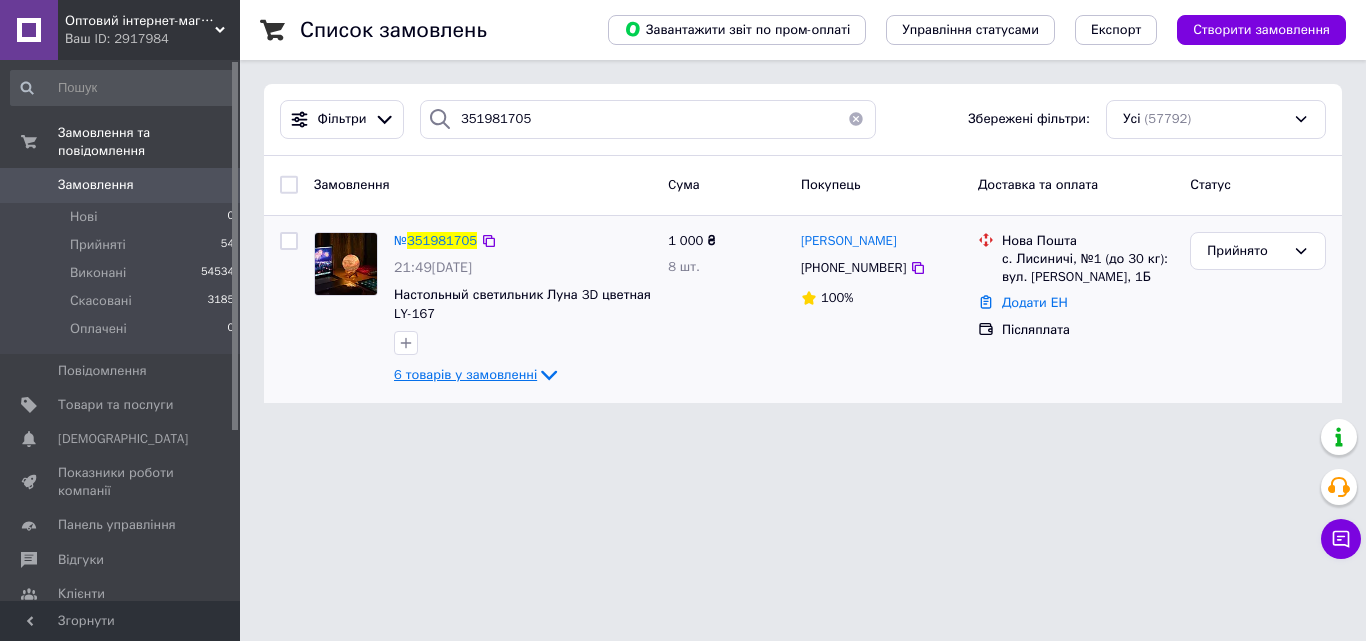 click on "6 товарів у замовленні" at bounding box center (465, 374) 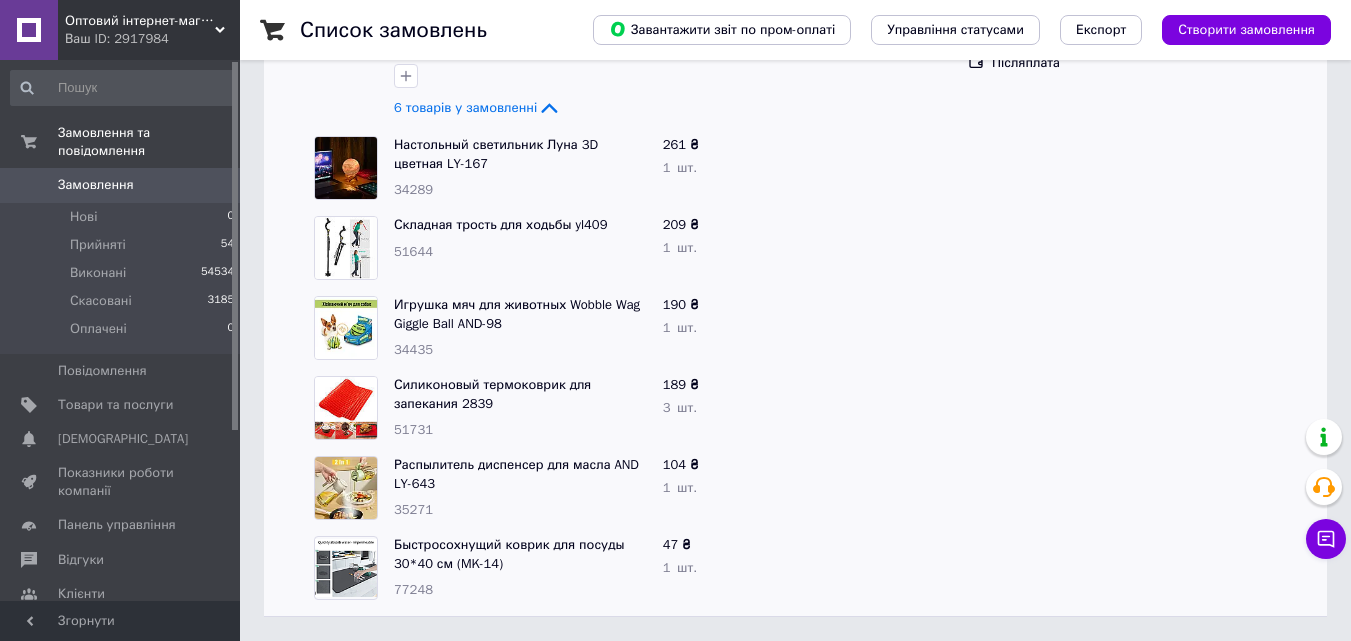 scroll, scrollTop: 0, scrollLeft: 0, axis: both 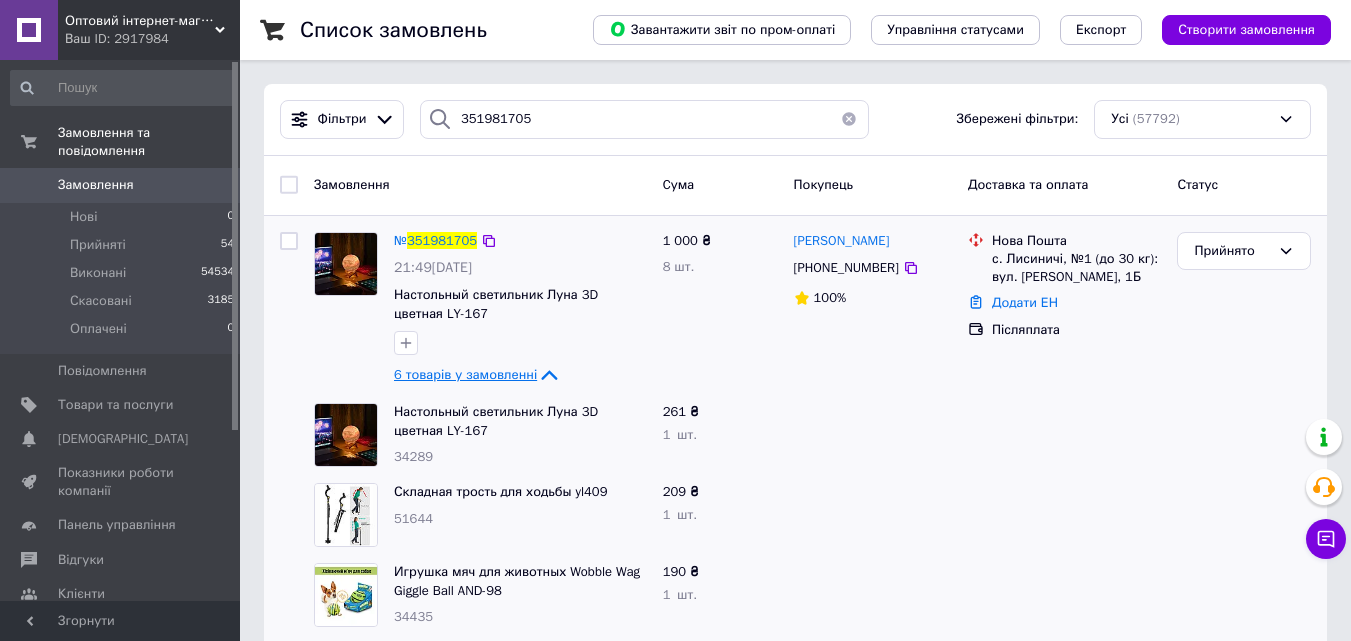 click on "6 товарів у замовленні" at bounding box center (465, 374) 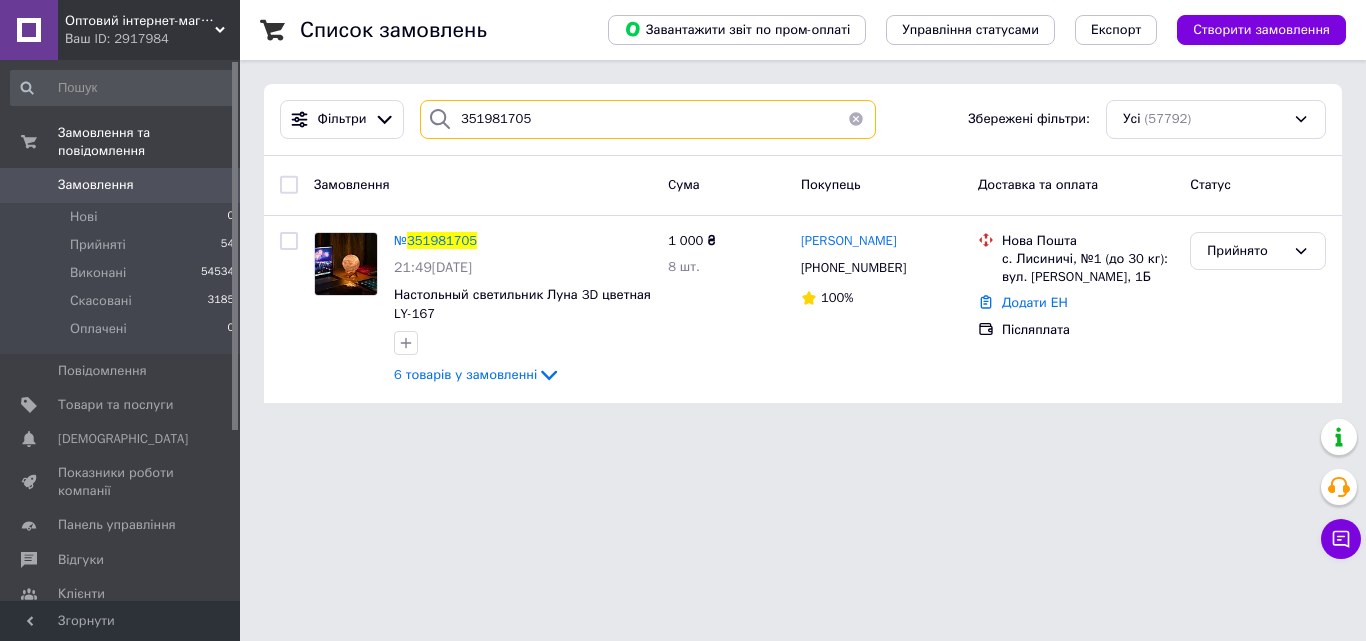 click on "351981705" at bounding box center [648, 119] 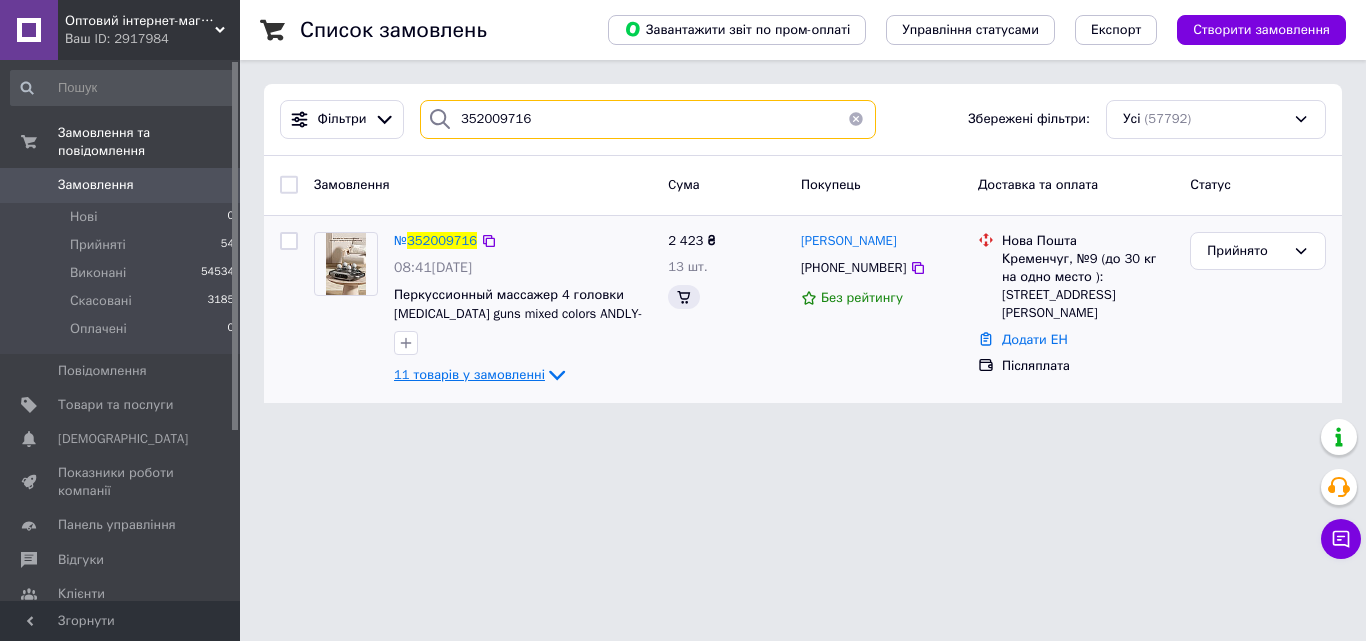 type on "352009716" 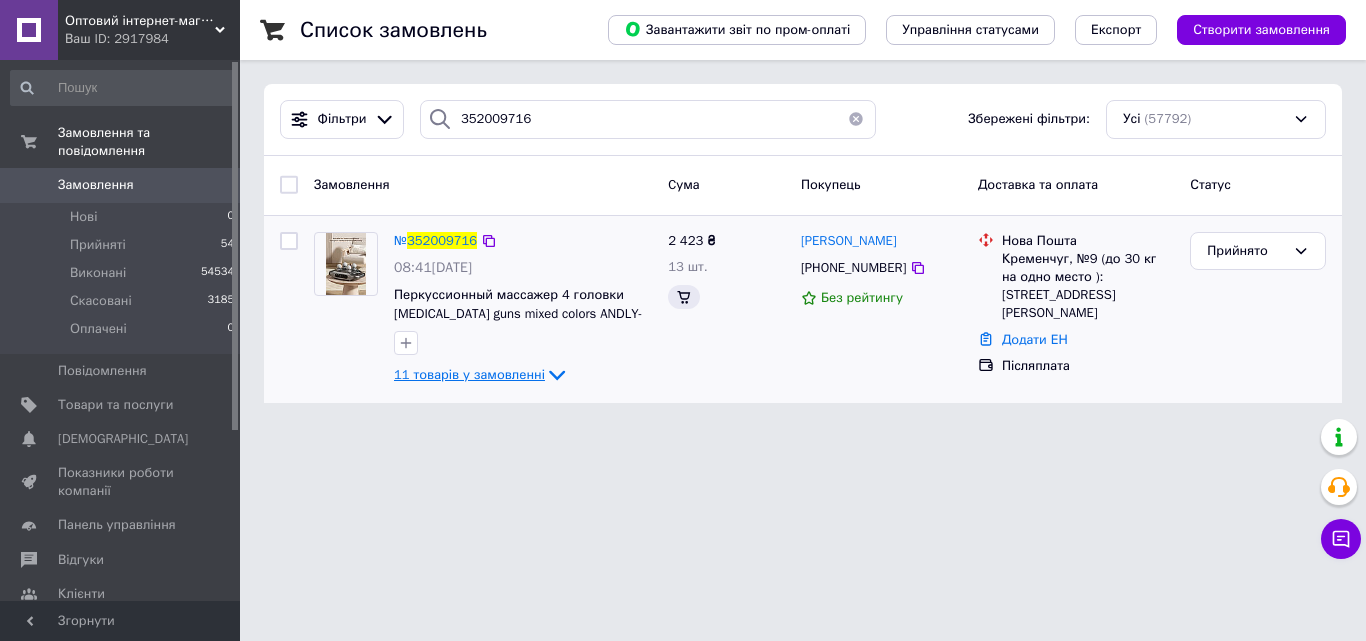 click on "11 товарів у замовленні" at bounding box center [469, 374] 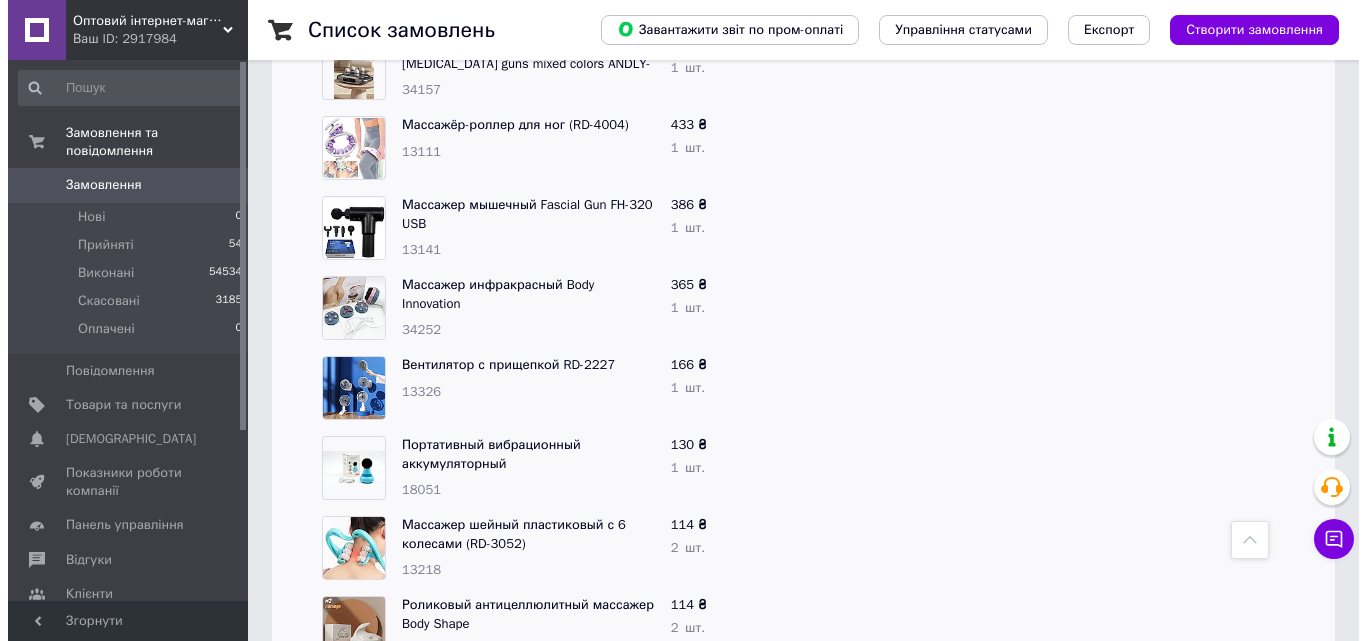 scroll, scrollTop: 0, scrollLeft: 0, axis: both 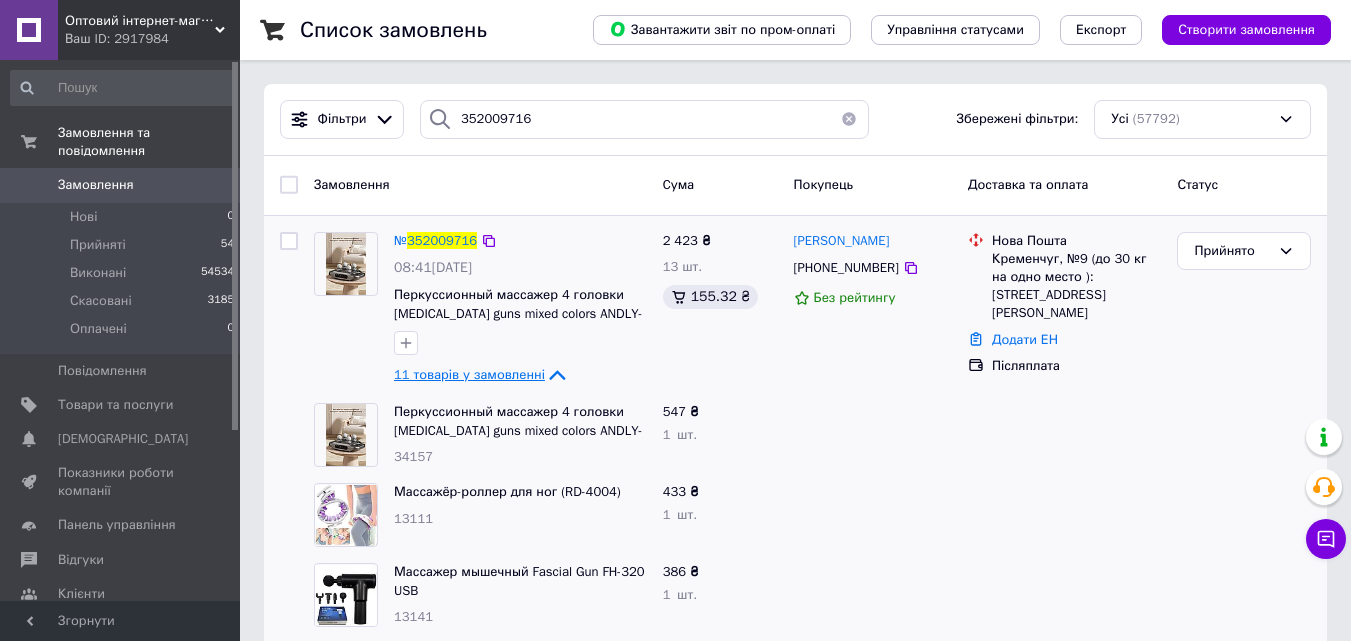 click on "11 товарів у замовленні" at bounding box center [469, 374] 